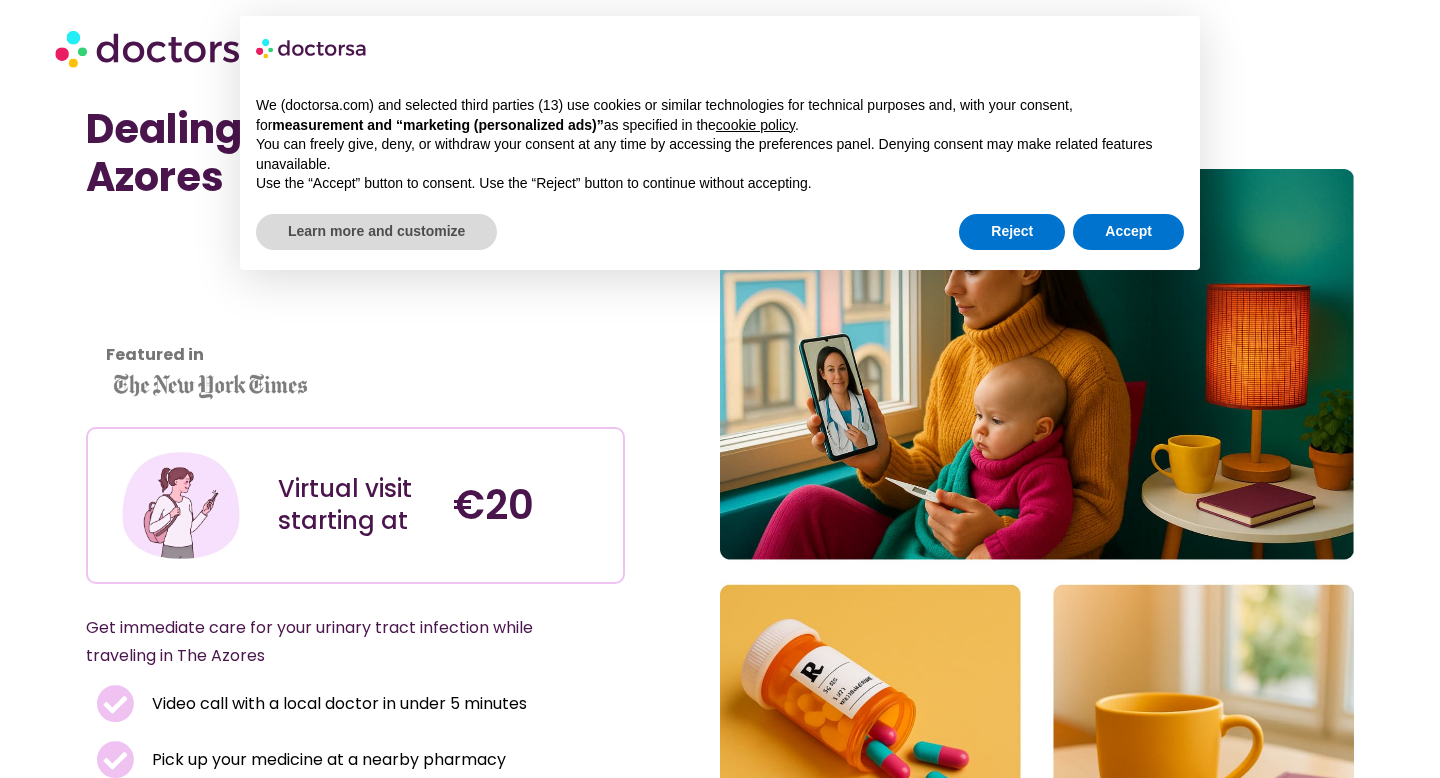scroll, scrollTop: 22, scrollLeft: 0, axis: vertical 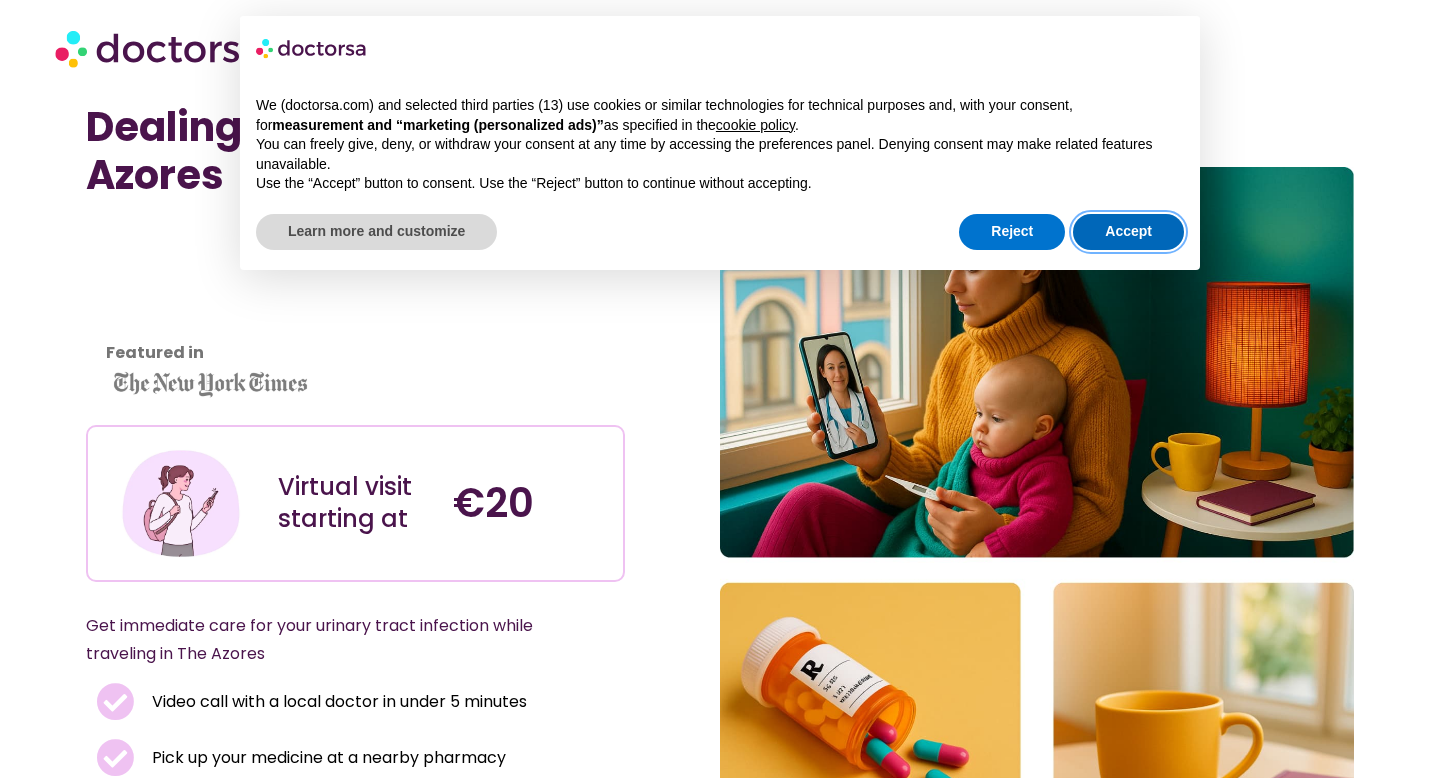 click on "Accept" at bounding box center (1128, 232) 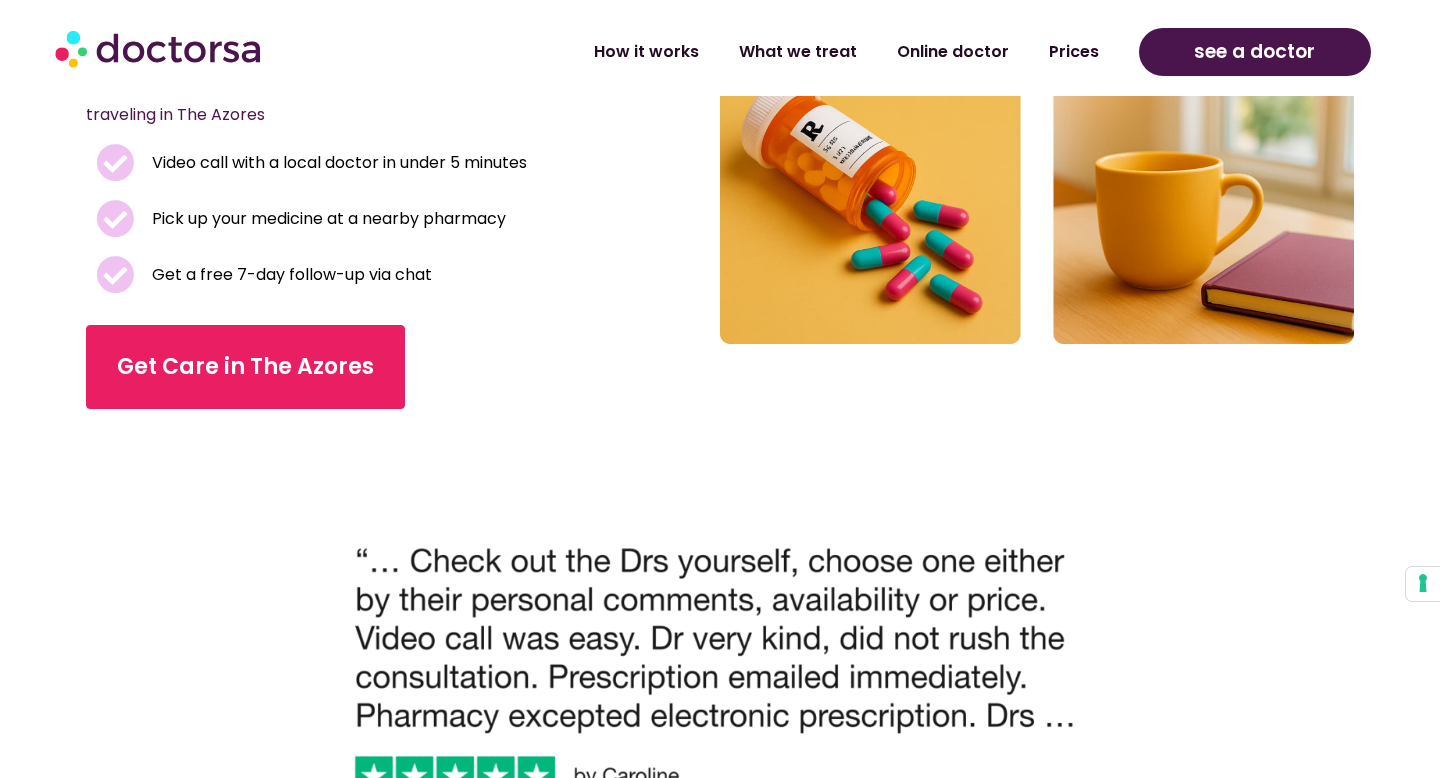 scroll, scrollTop: 581, scrollLeft: 0, axis: vertical 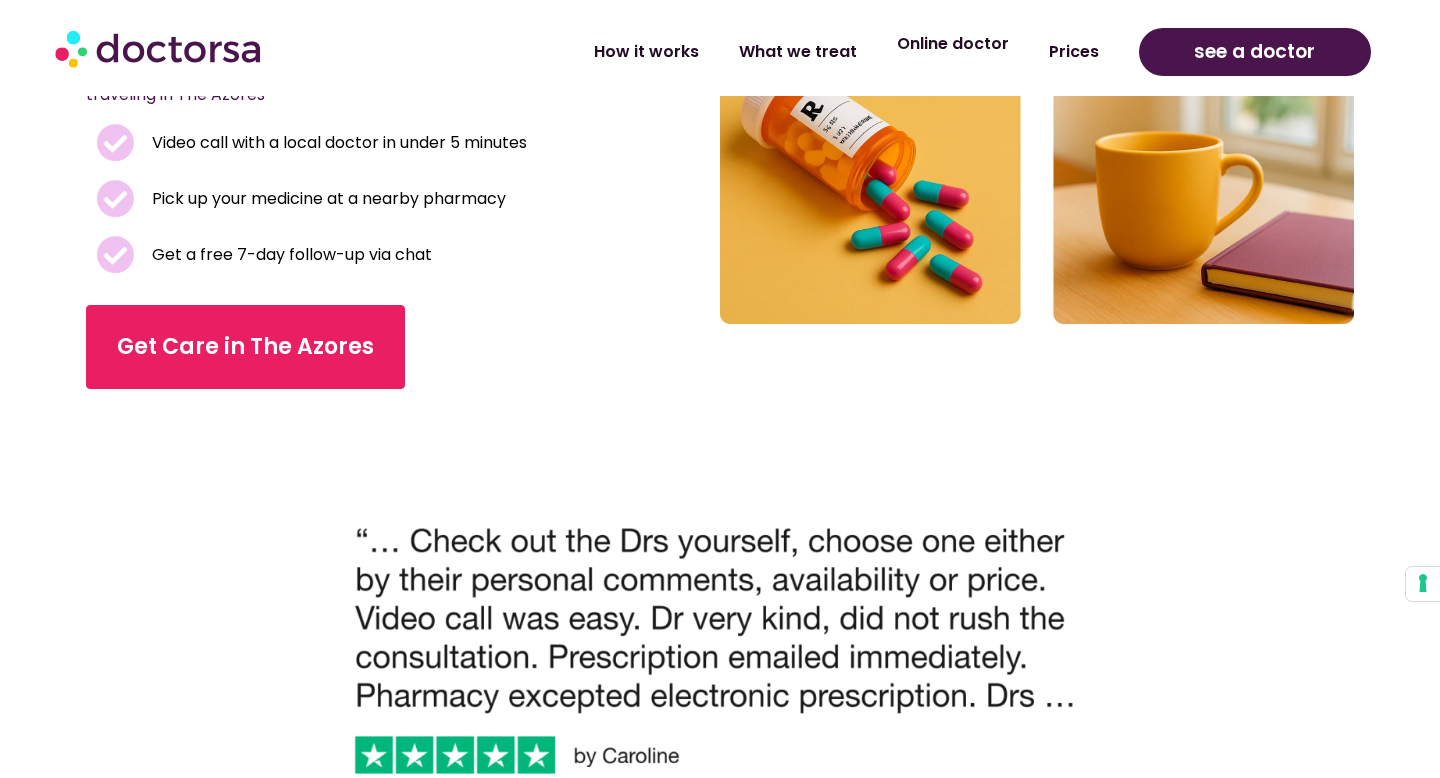 click on "Online doctor" 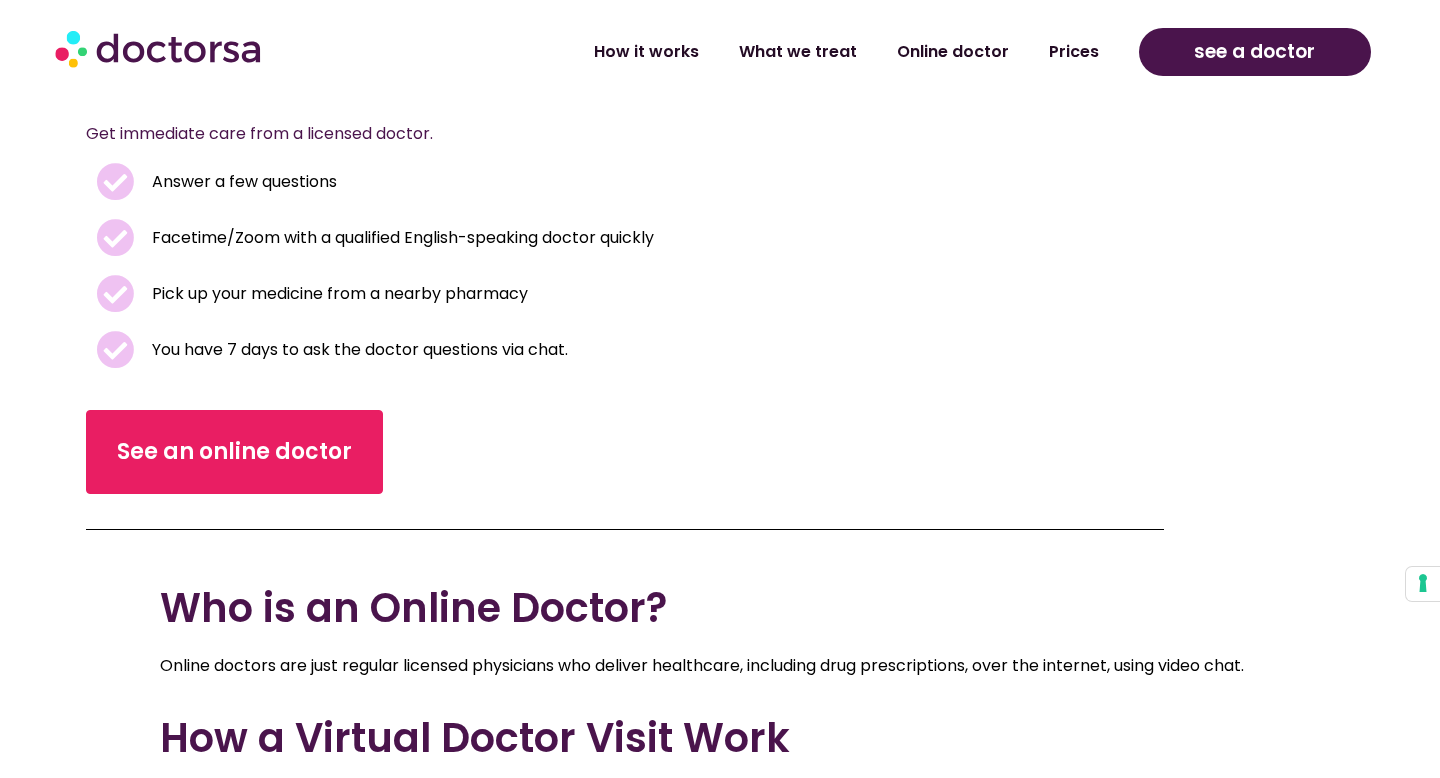scroll, scrollTop: 447, scrollLeft: 0, axis: vertical 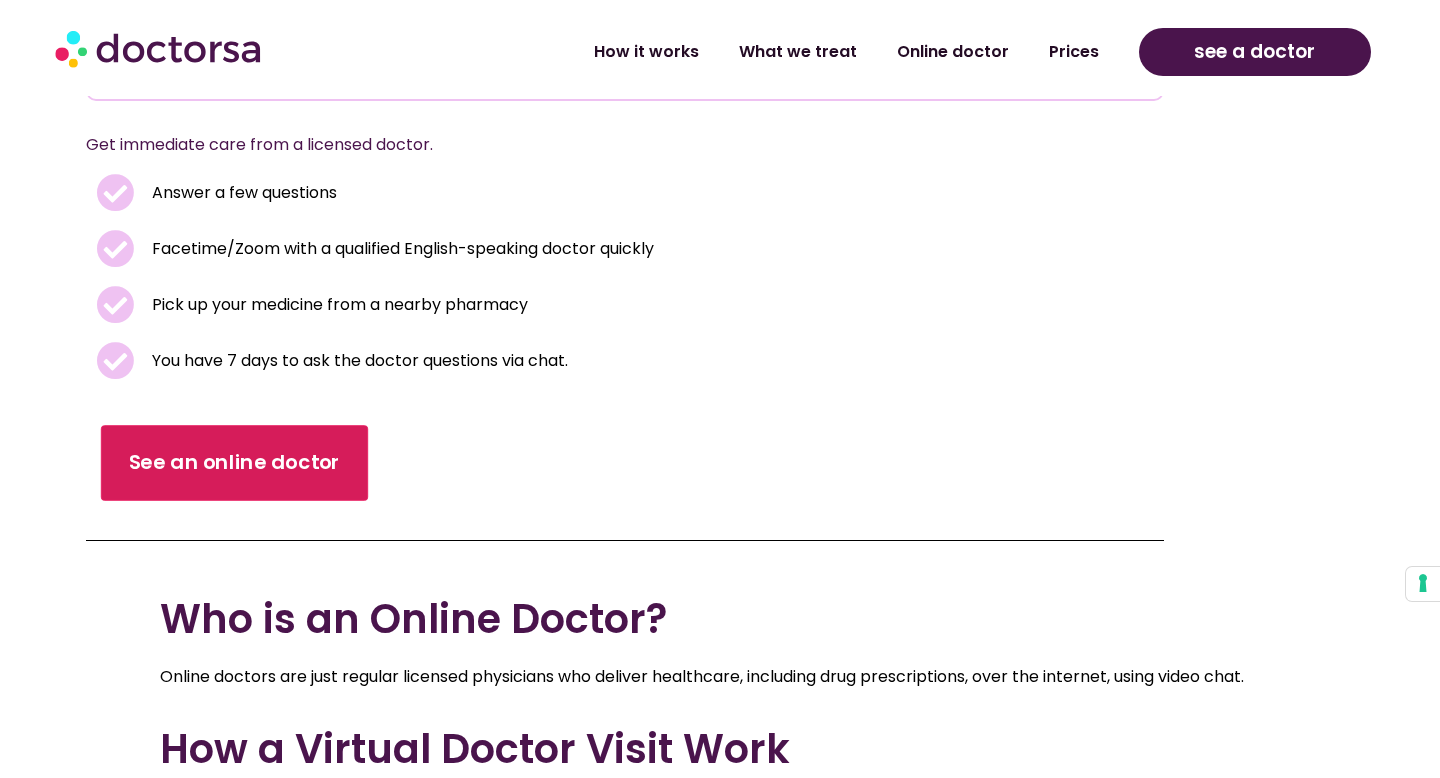 click on "See an online doctor" at bounding box center [234, 463] 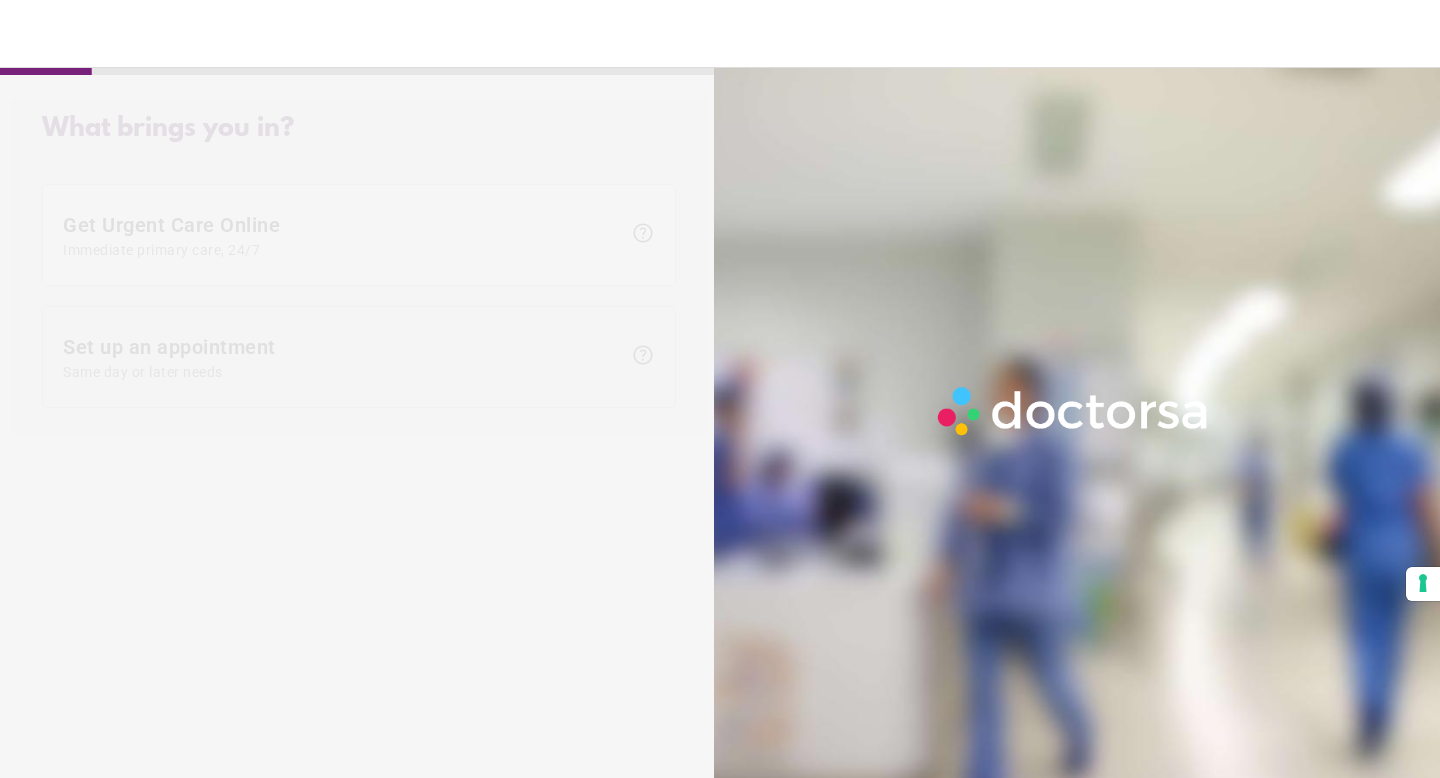 scroll, scrollTop: 0, scrollLeft: 0, axis: both 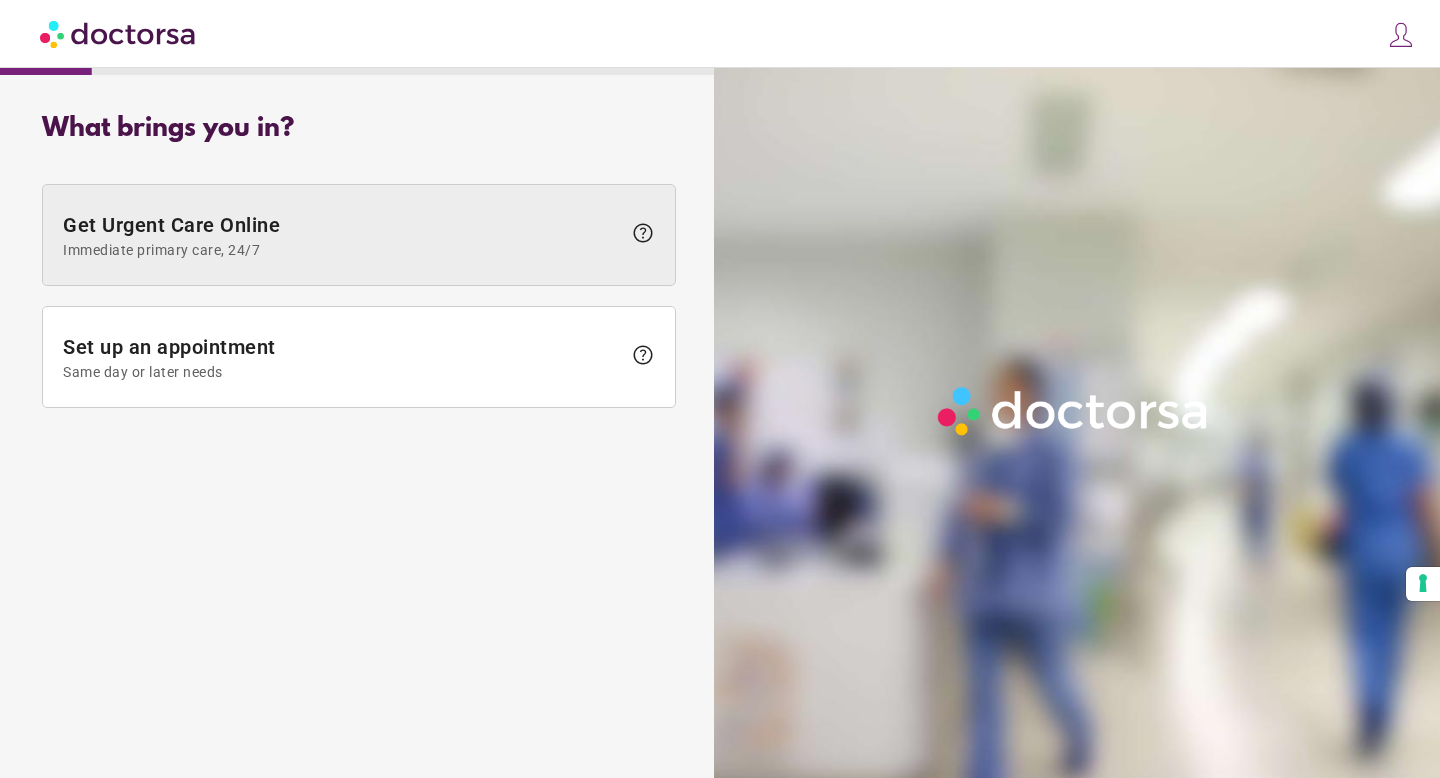 click on "Immediate primary care, 24/7" at bounding box center [342, 250] 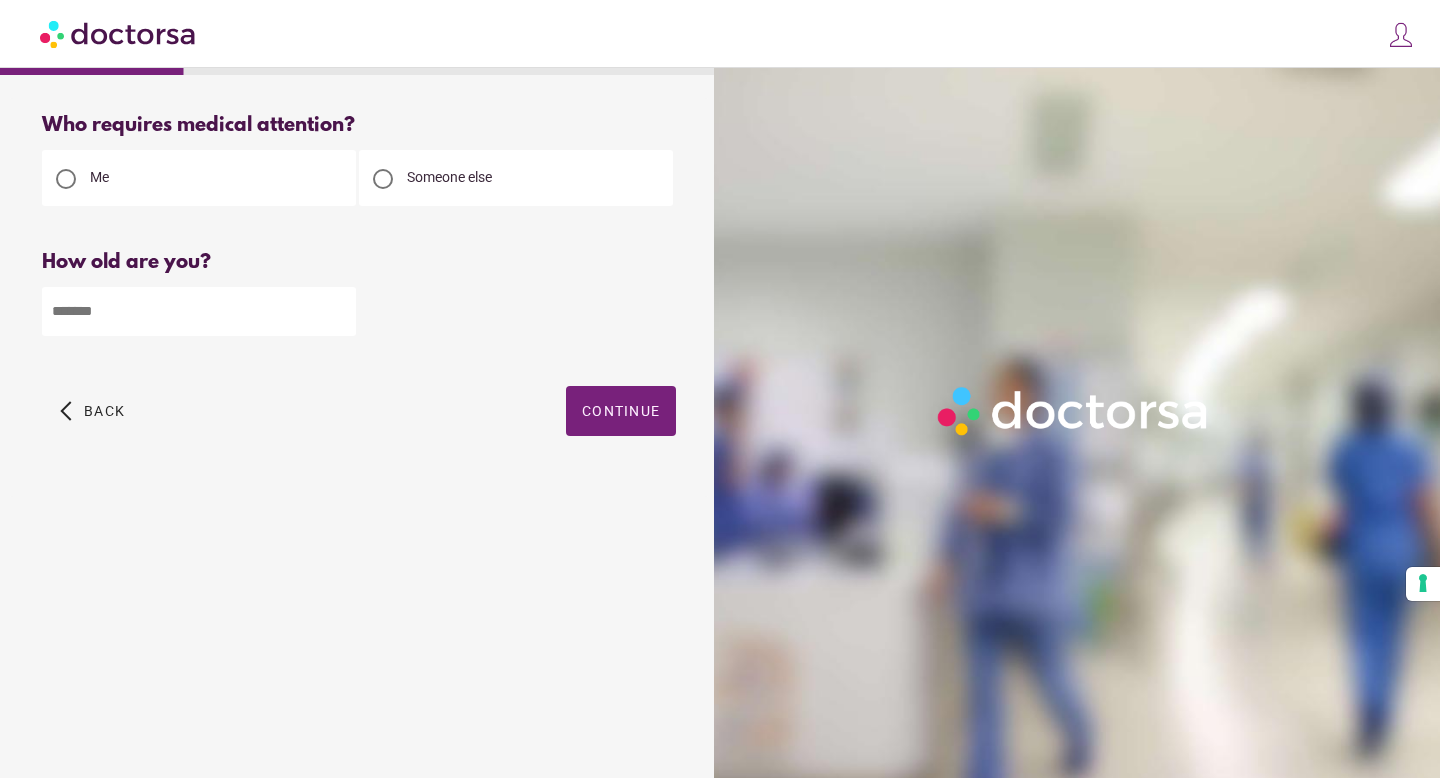 click at bounding box center [199, 311] 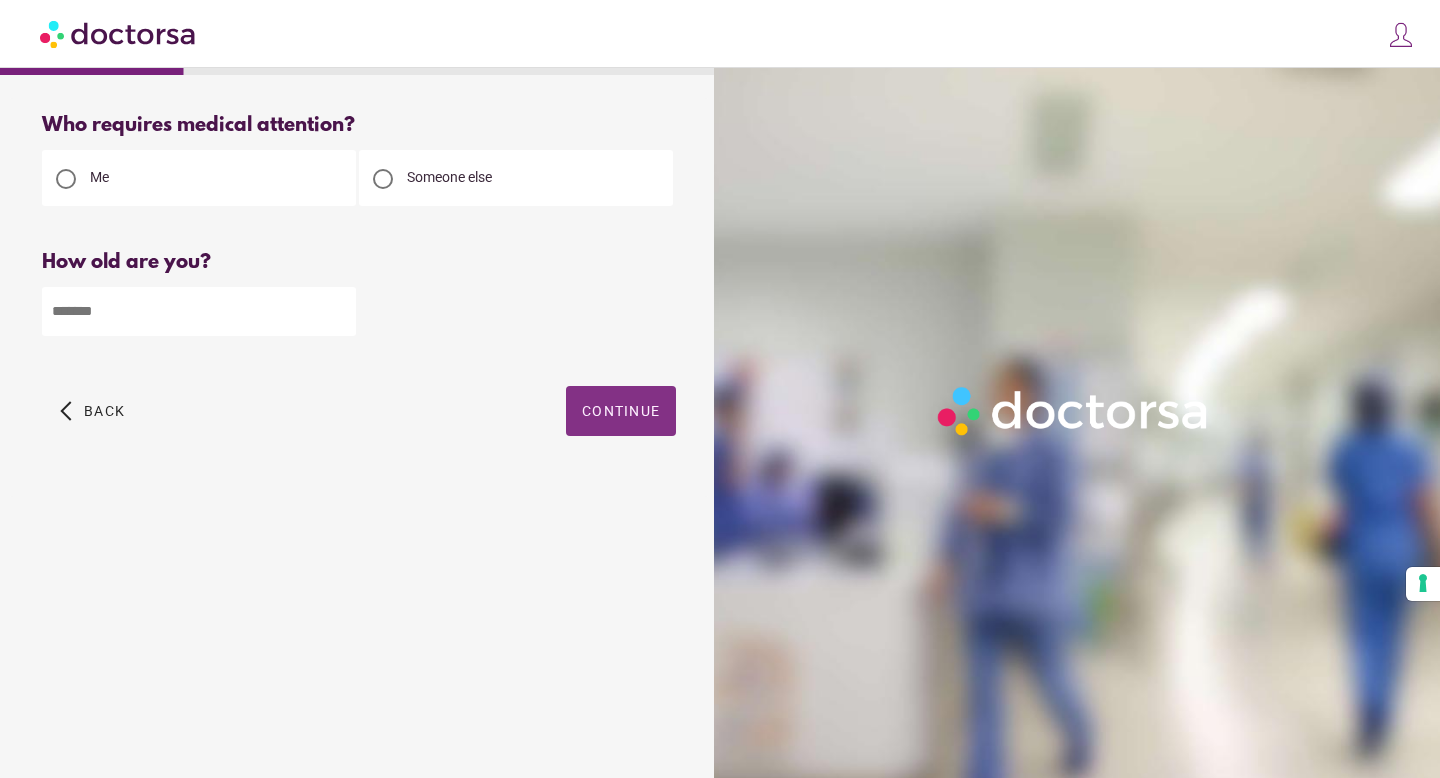 type on "**" 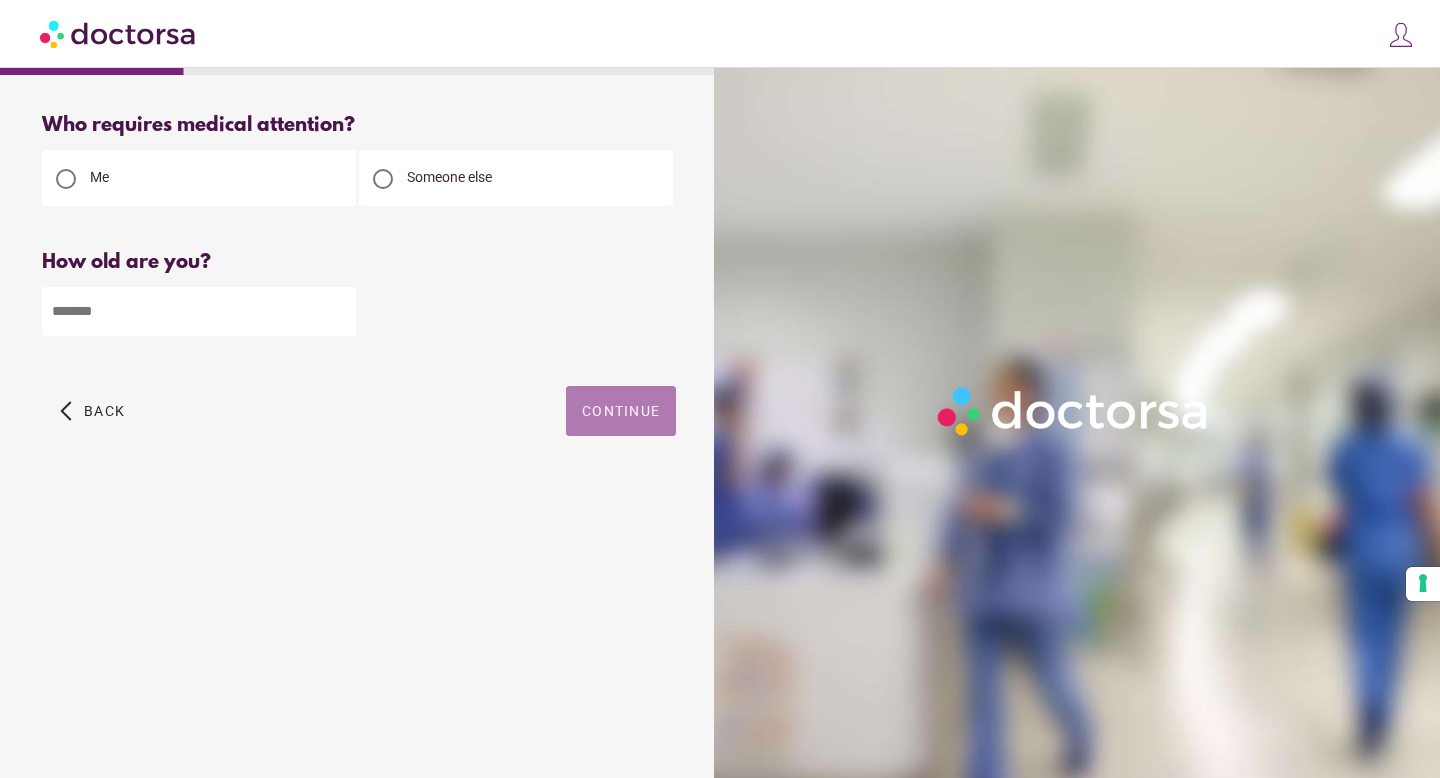 click on "Continue" at bounding box center [621, 411] 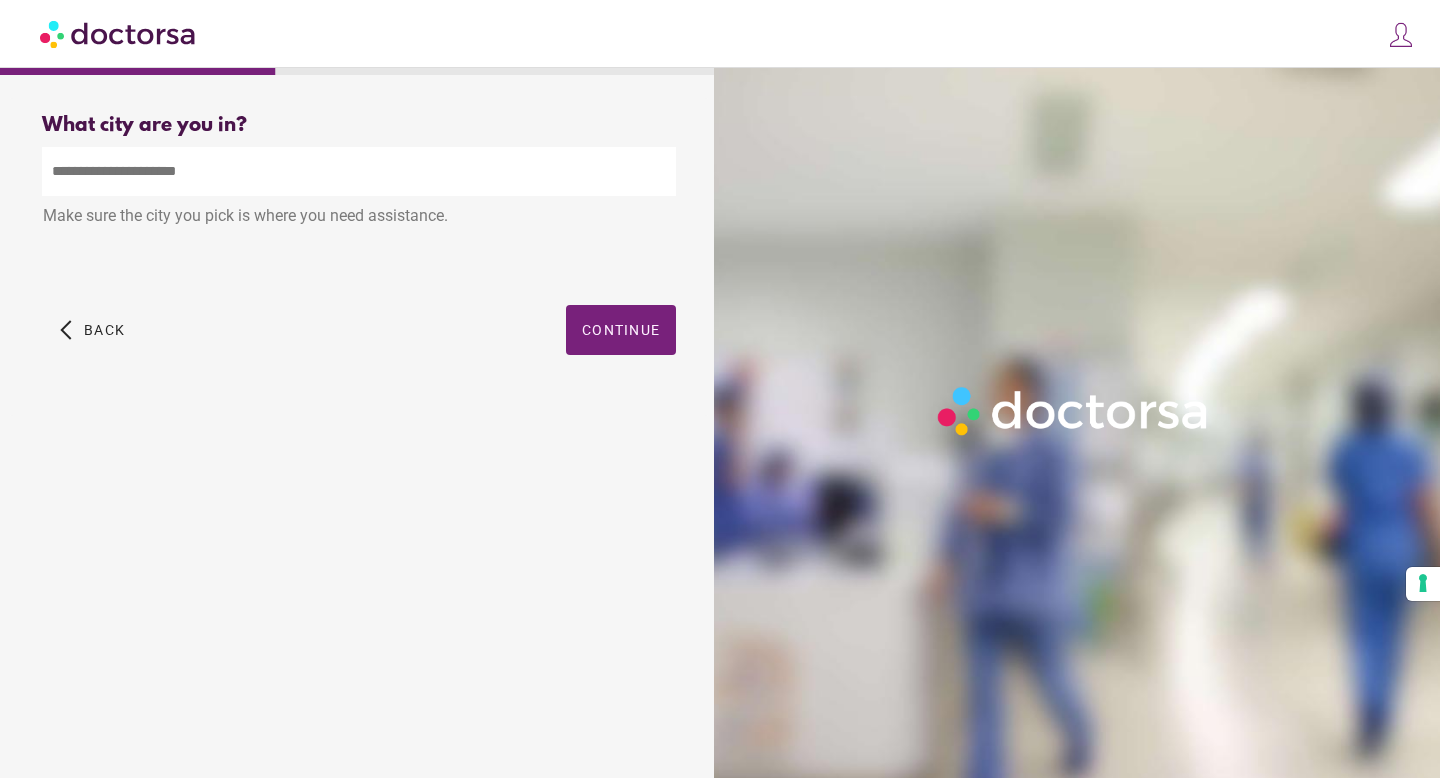 click at bounding box center (359, 171) 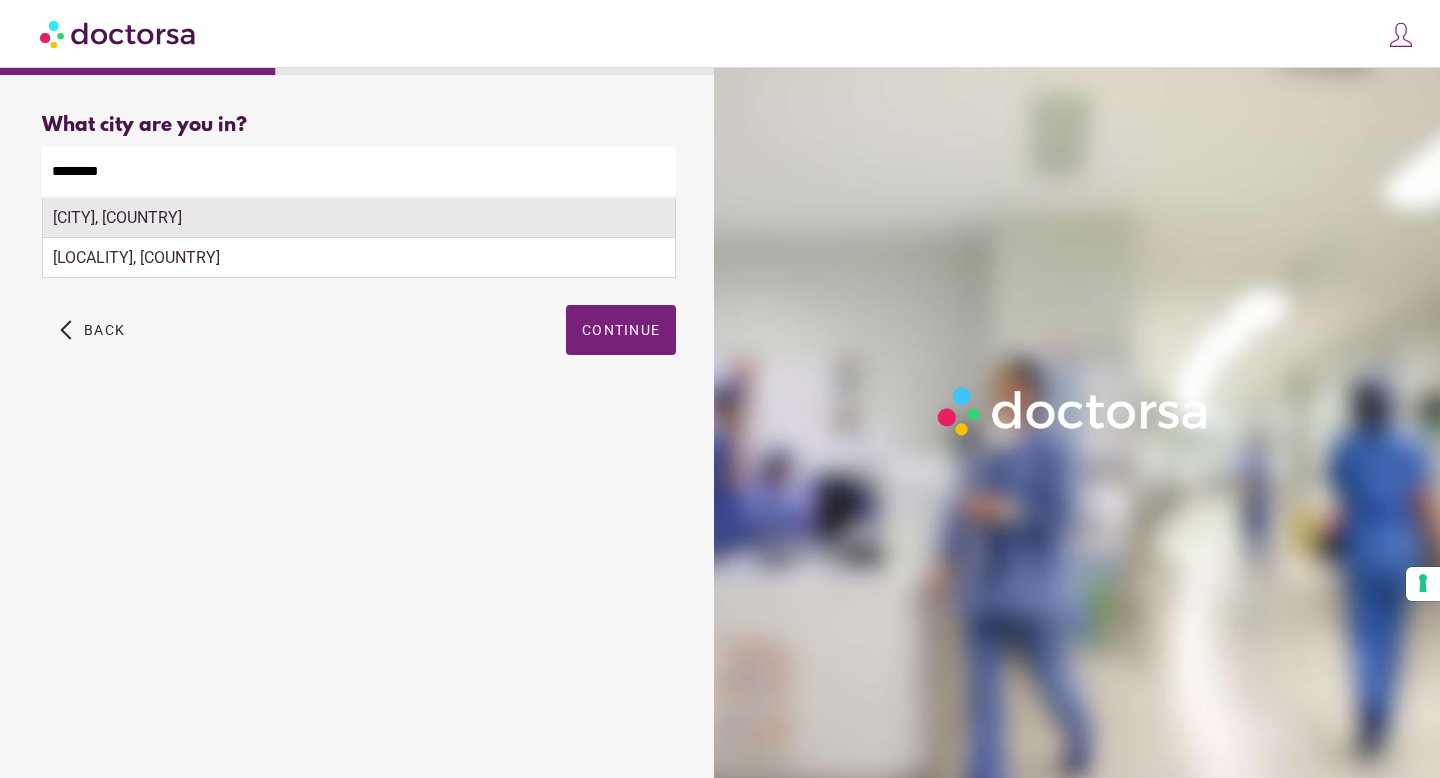 click on "Portimão, Portugal" at bounding box center [359, 218] 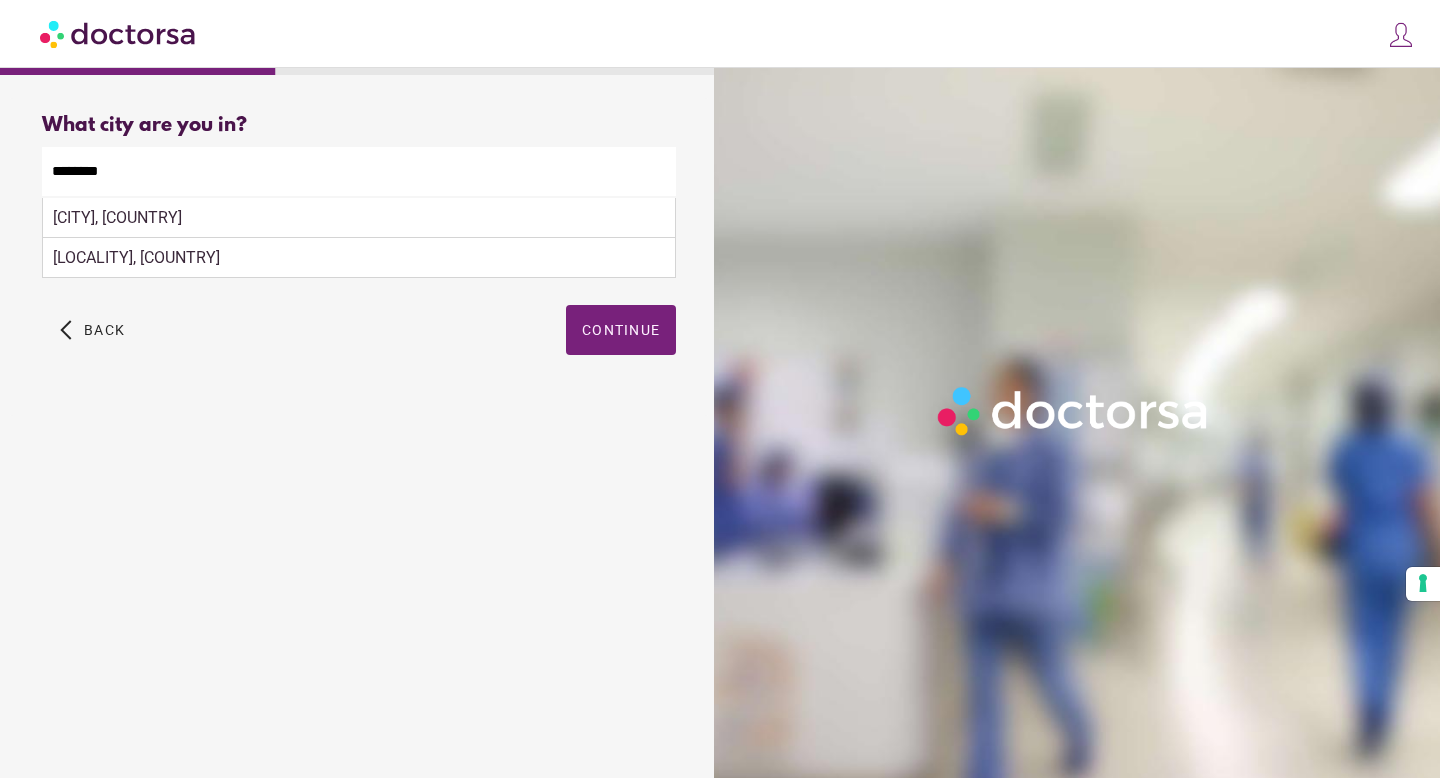 type on "**********" 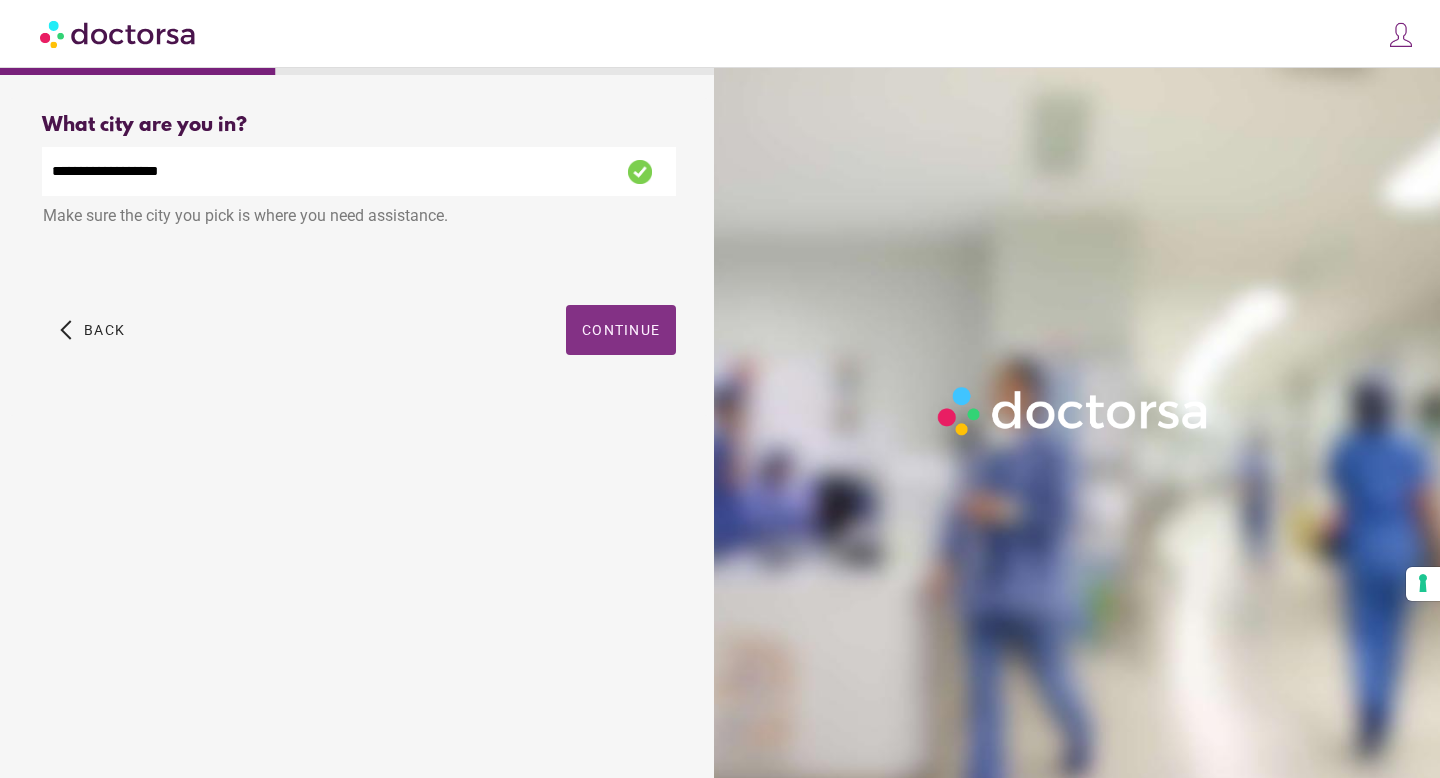 click on "Continue" at bounding box center (621, 330) 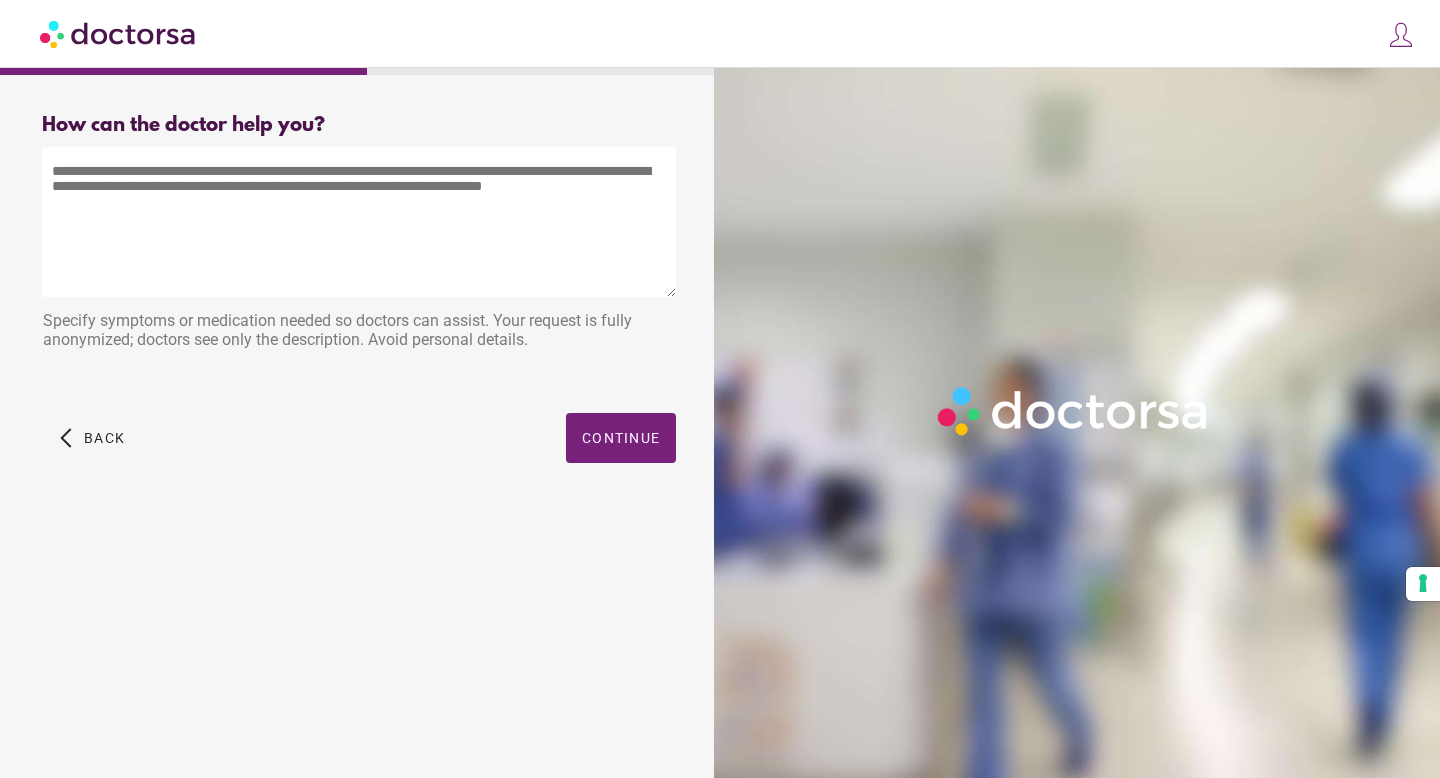 click at bounding box center [359, 222] 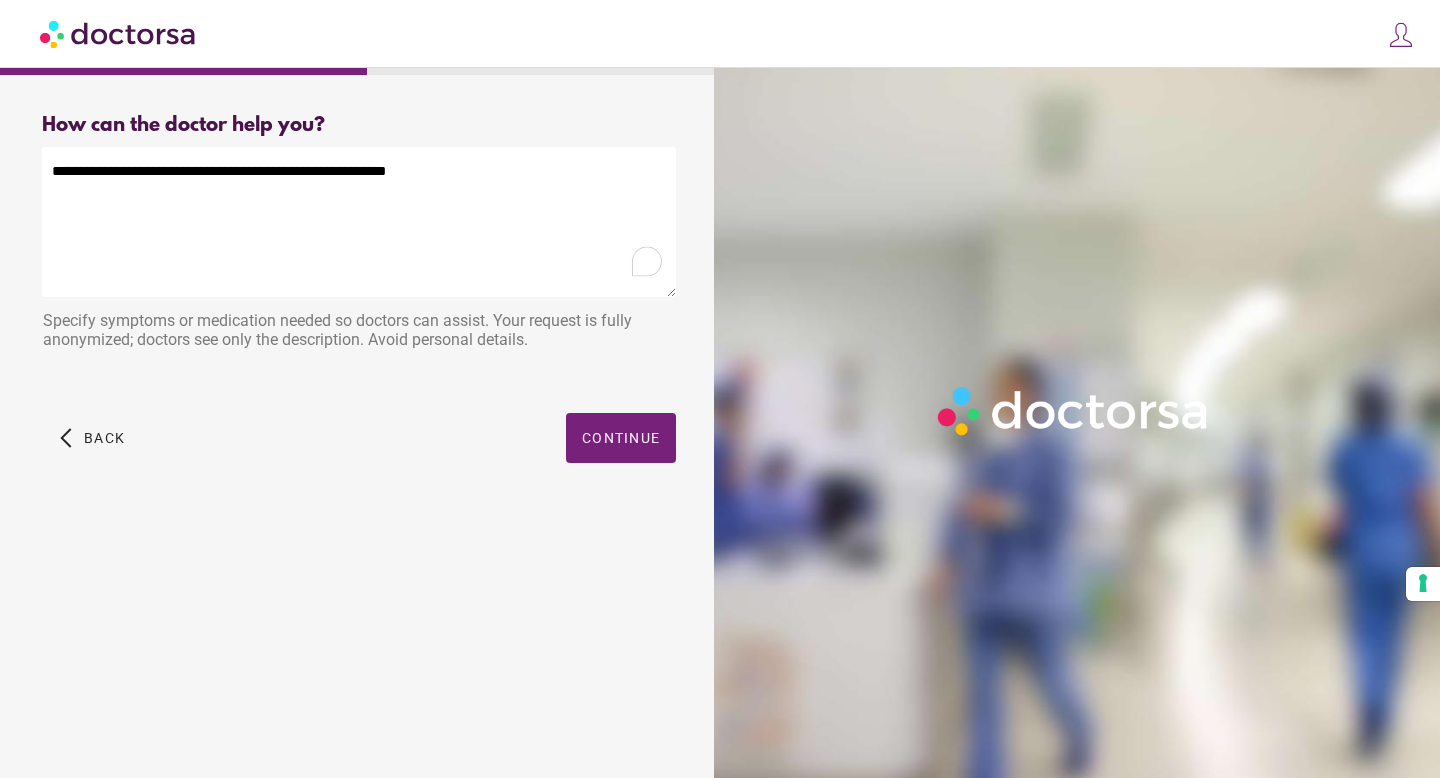 click on "**********" at bounding box center (359, 222) 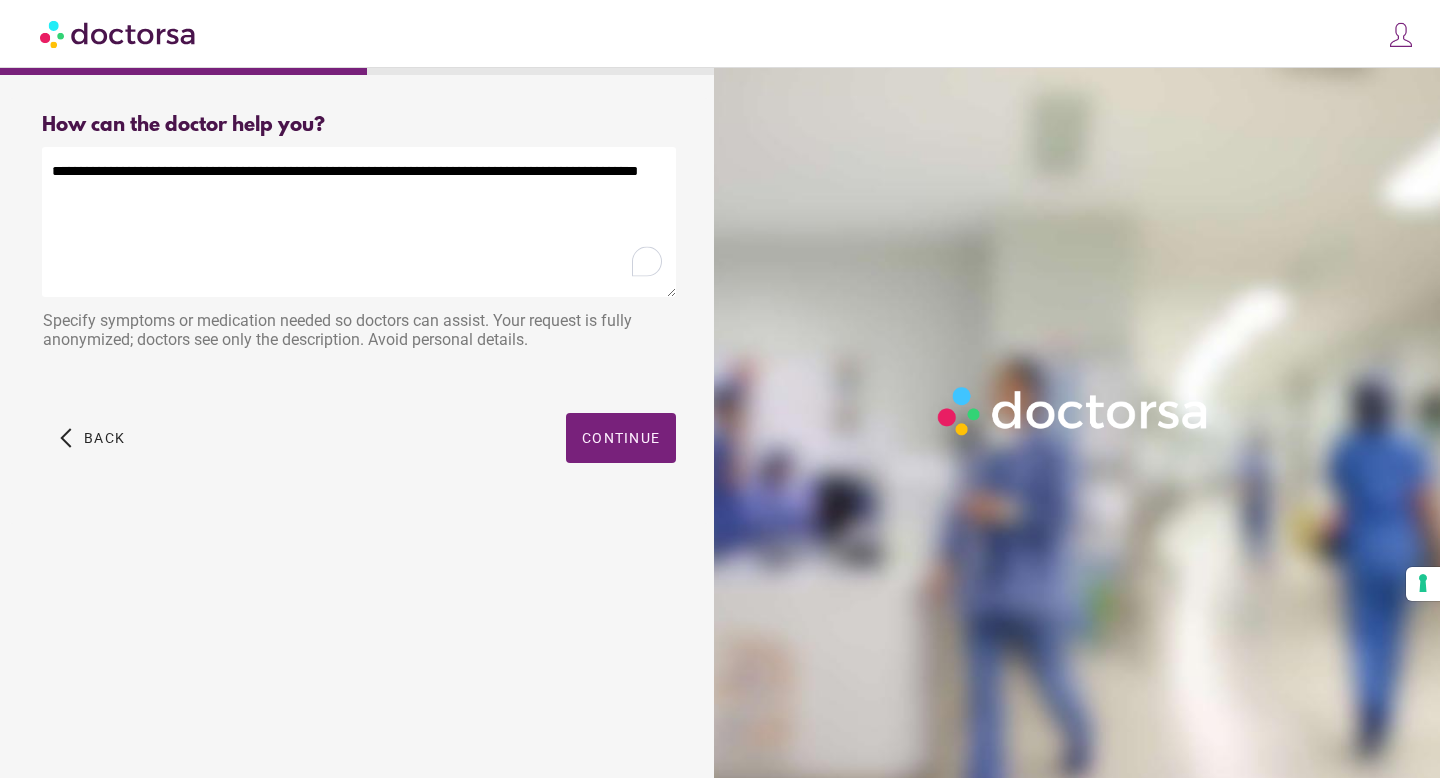 click on "**********" at bounding box center (359, 222) 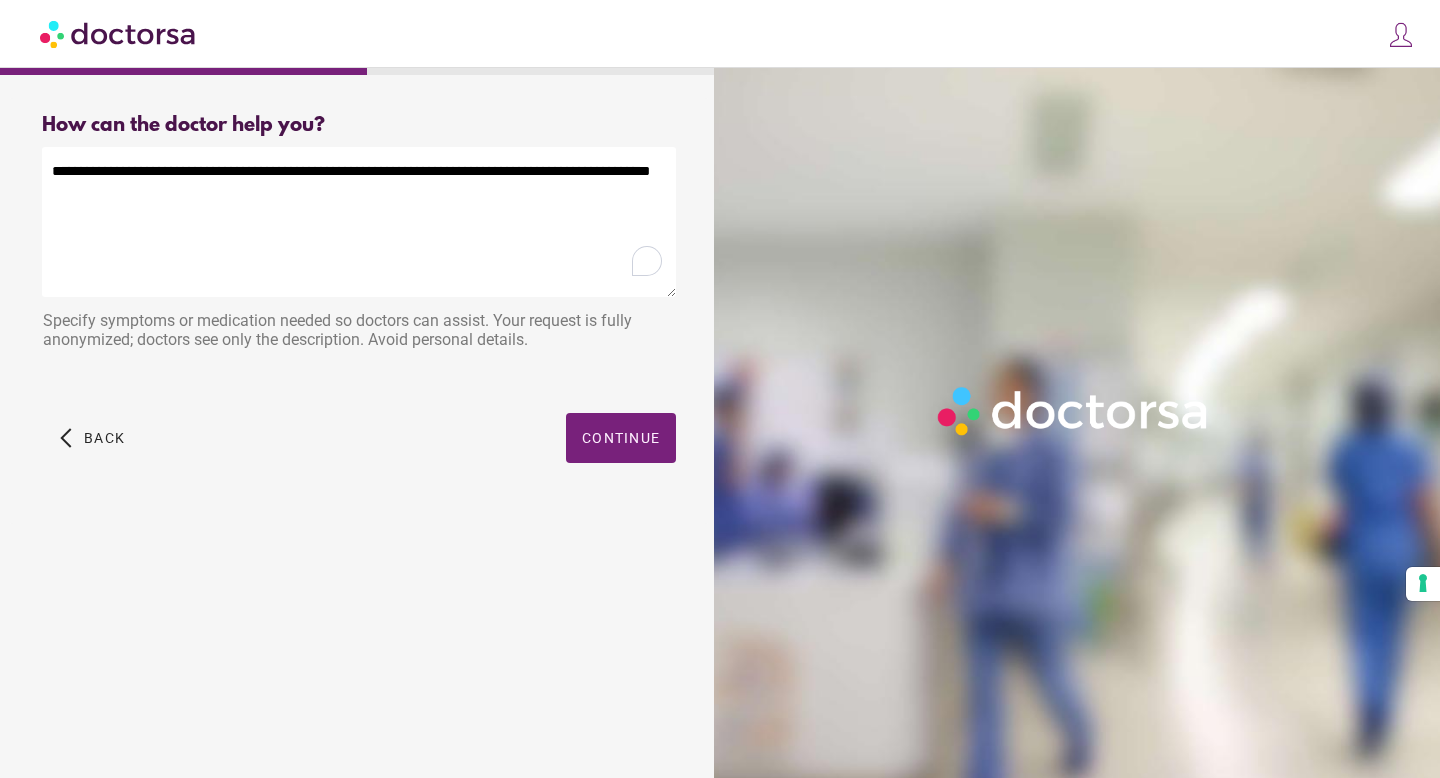 click on "**********" at bounding box center (359, 222) 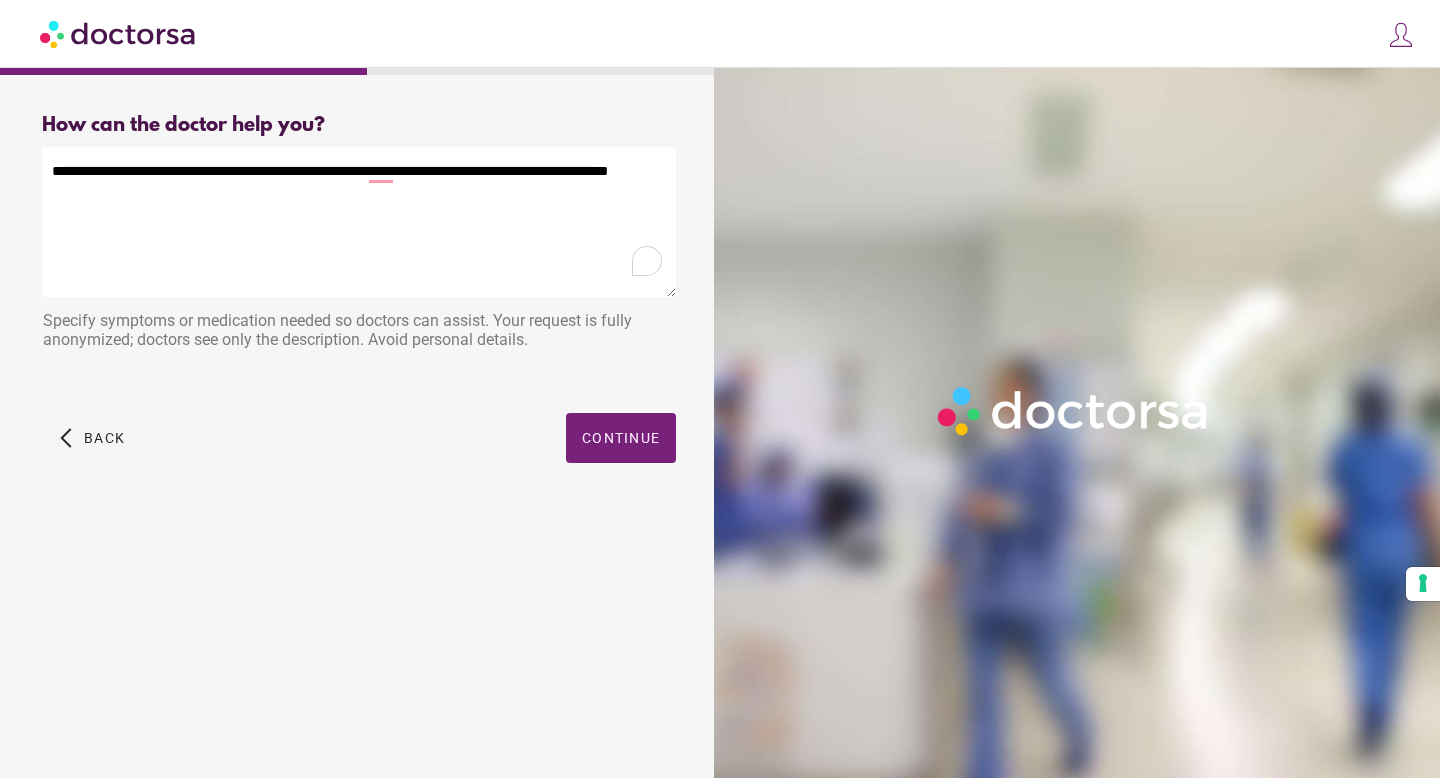 click on "**********" at bounding box center (359, 222) 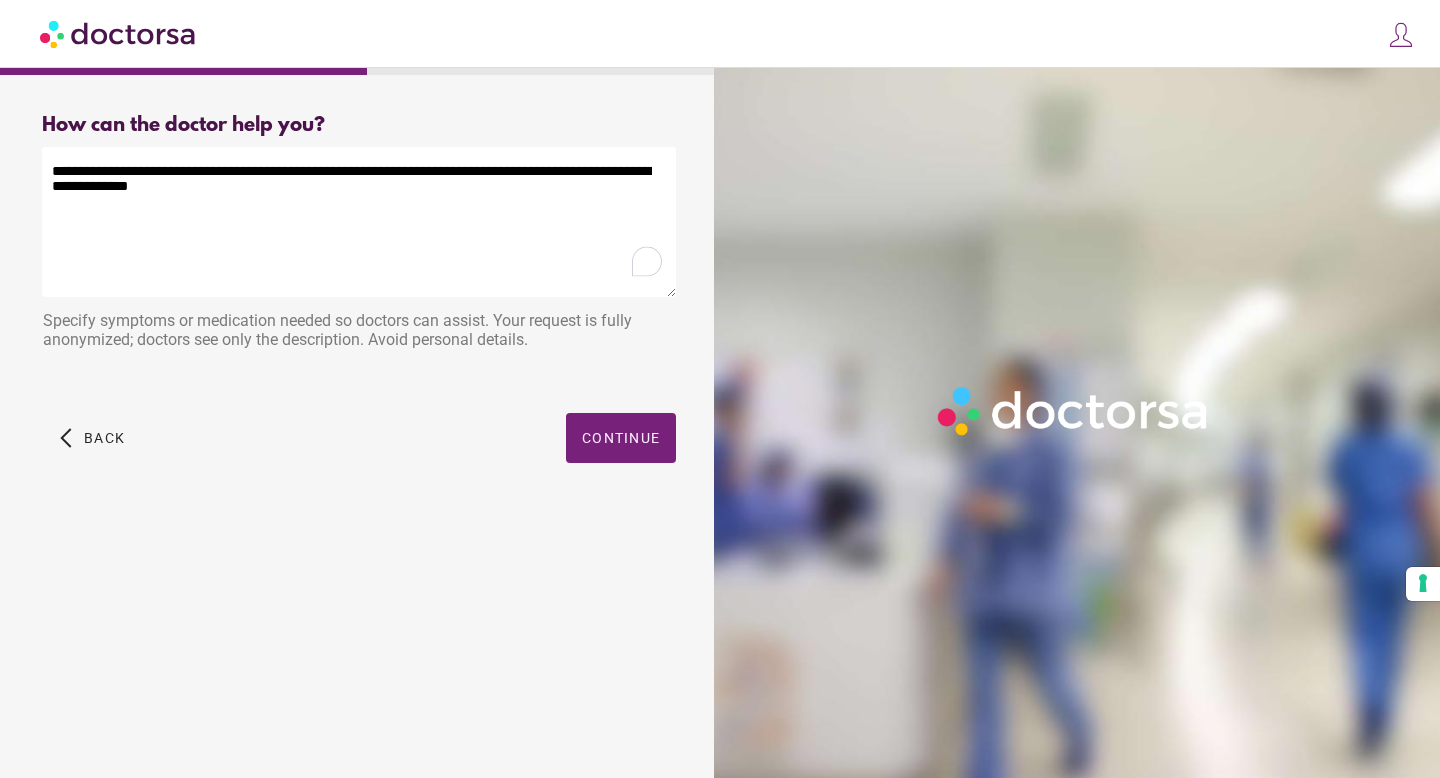 click on "**********" at bounding box center [359, 222] 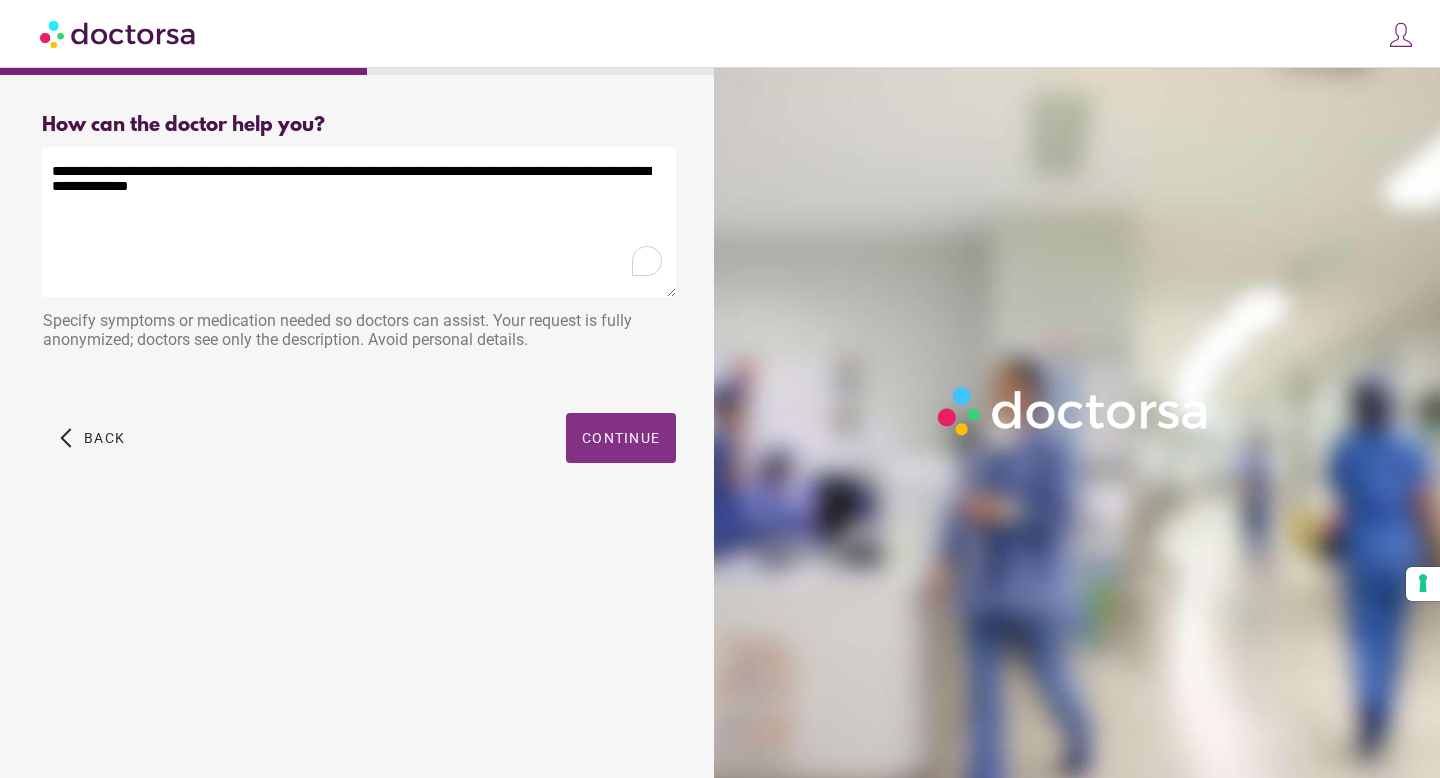 type on "**********" 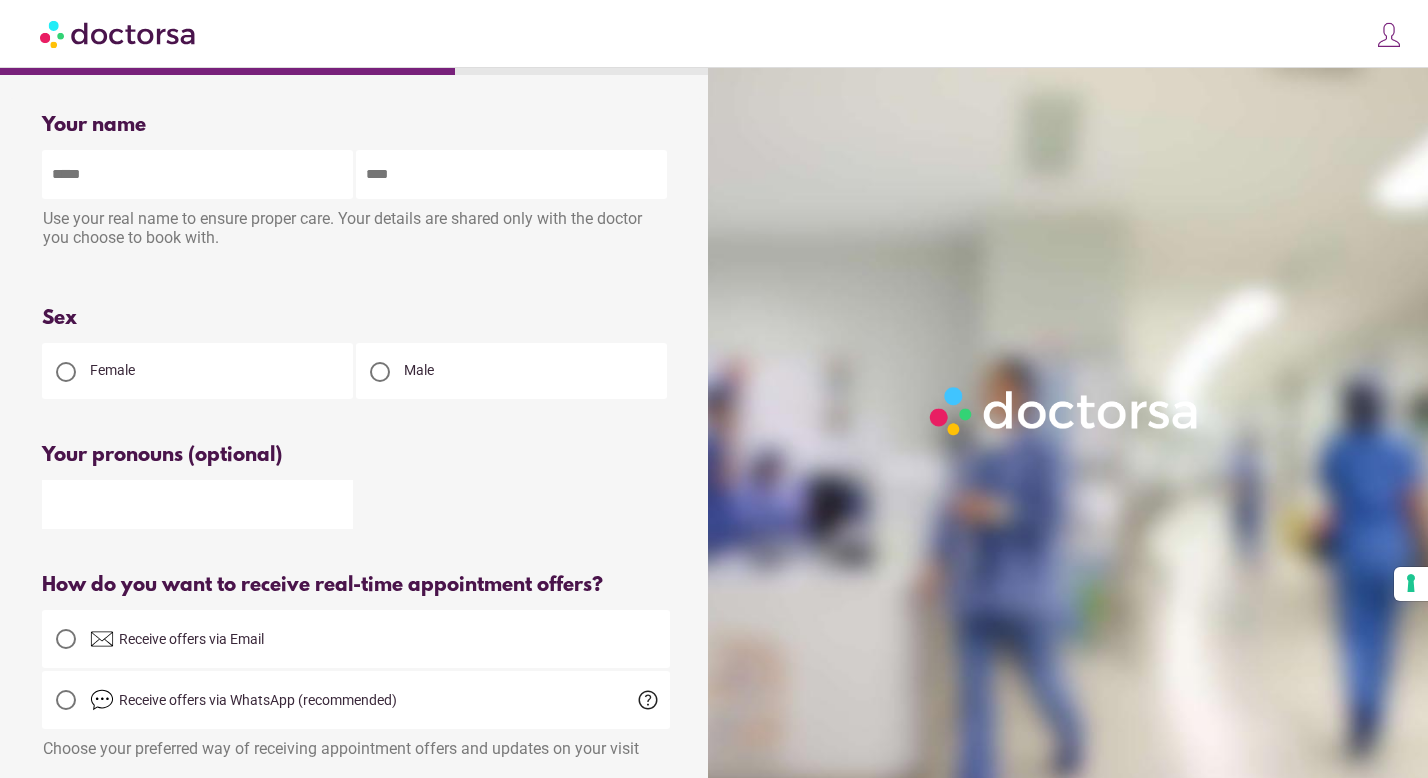 click at bounding box center (197, 174) 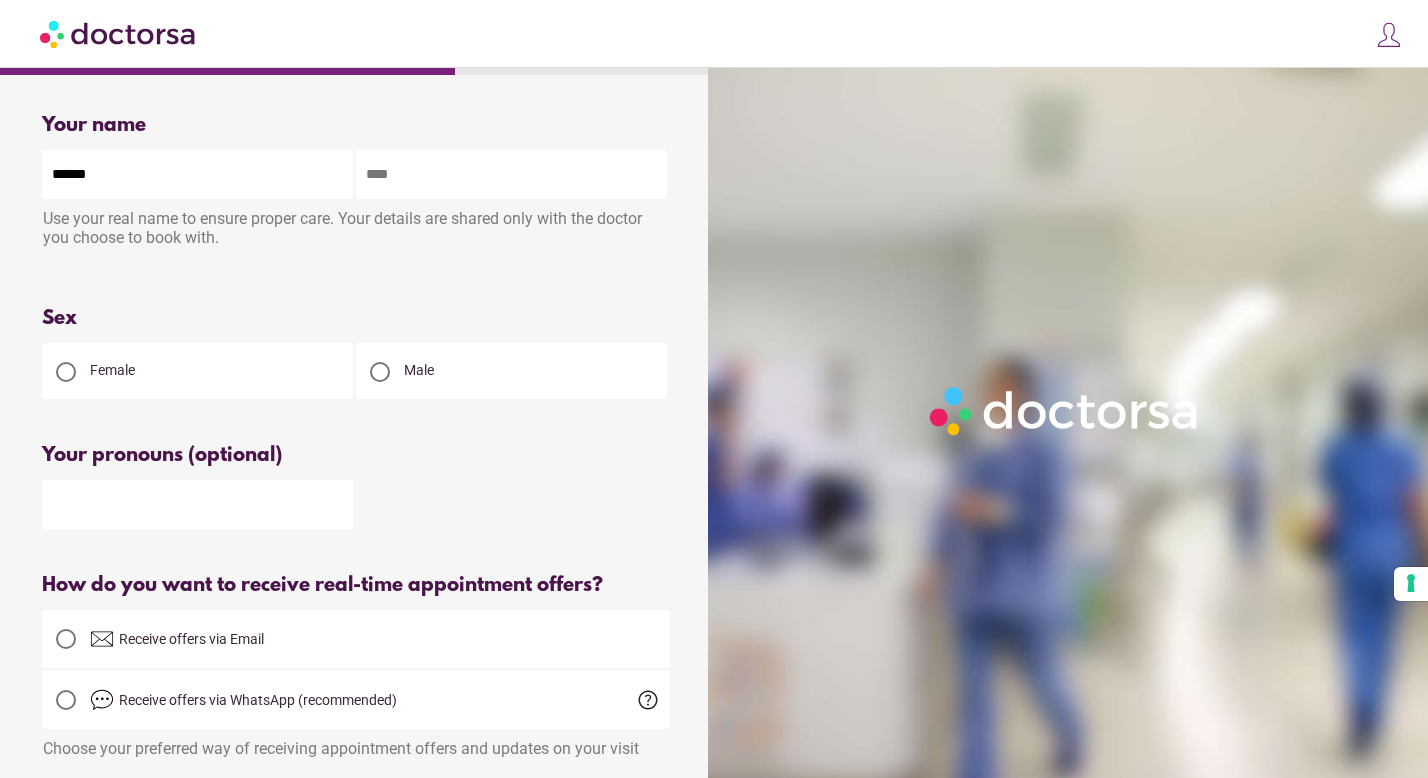 type on "******" 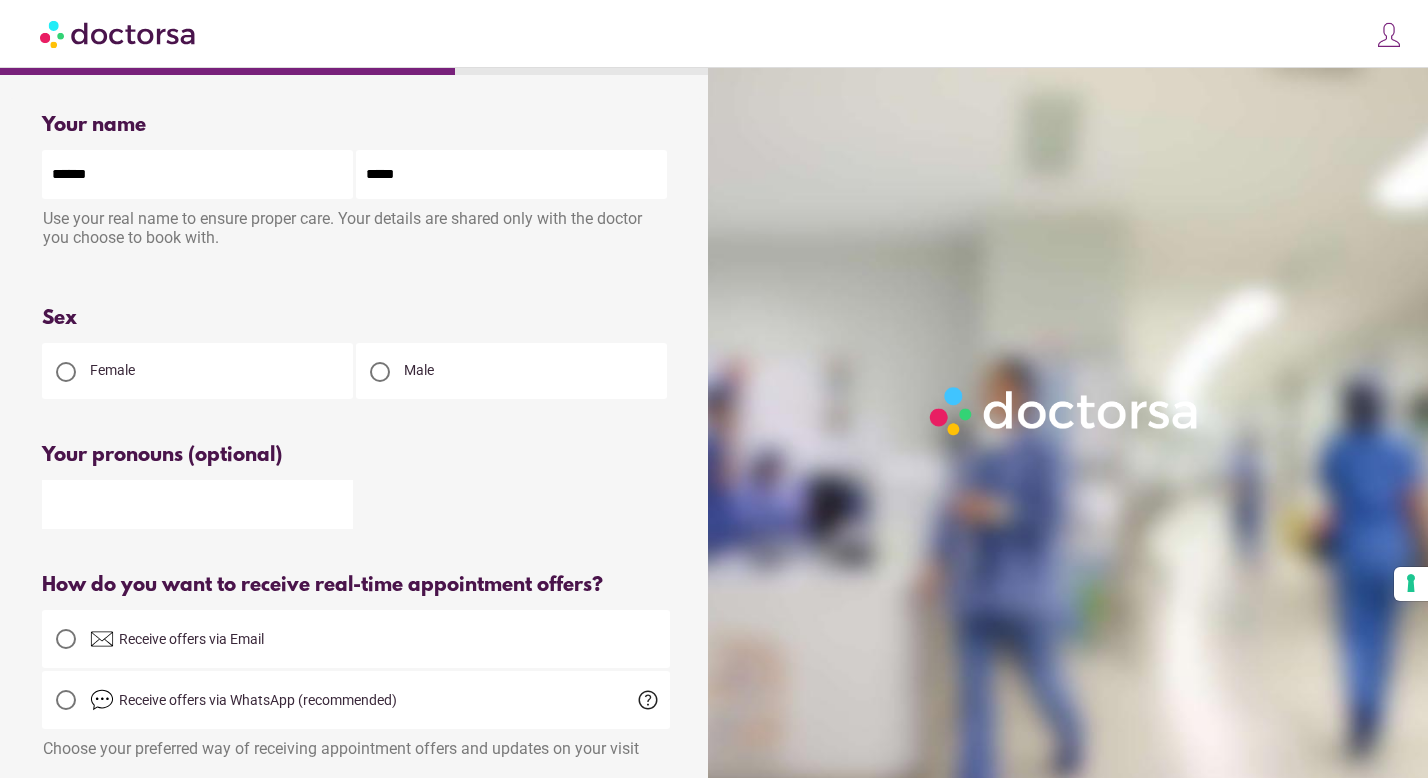 type on "*****" 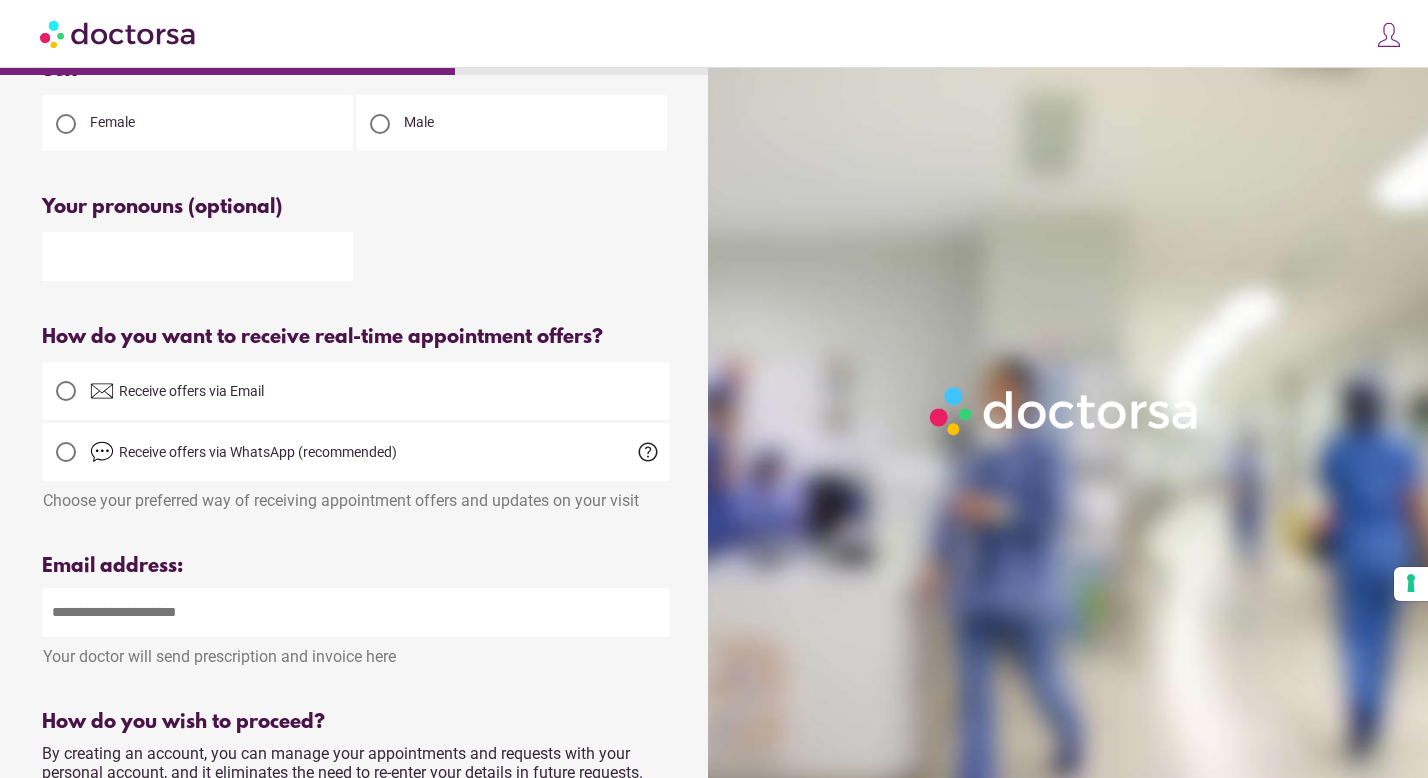 scroll, scrollTop: 268, scrollLeft: 0, axis: vertical 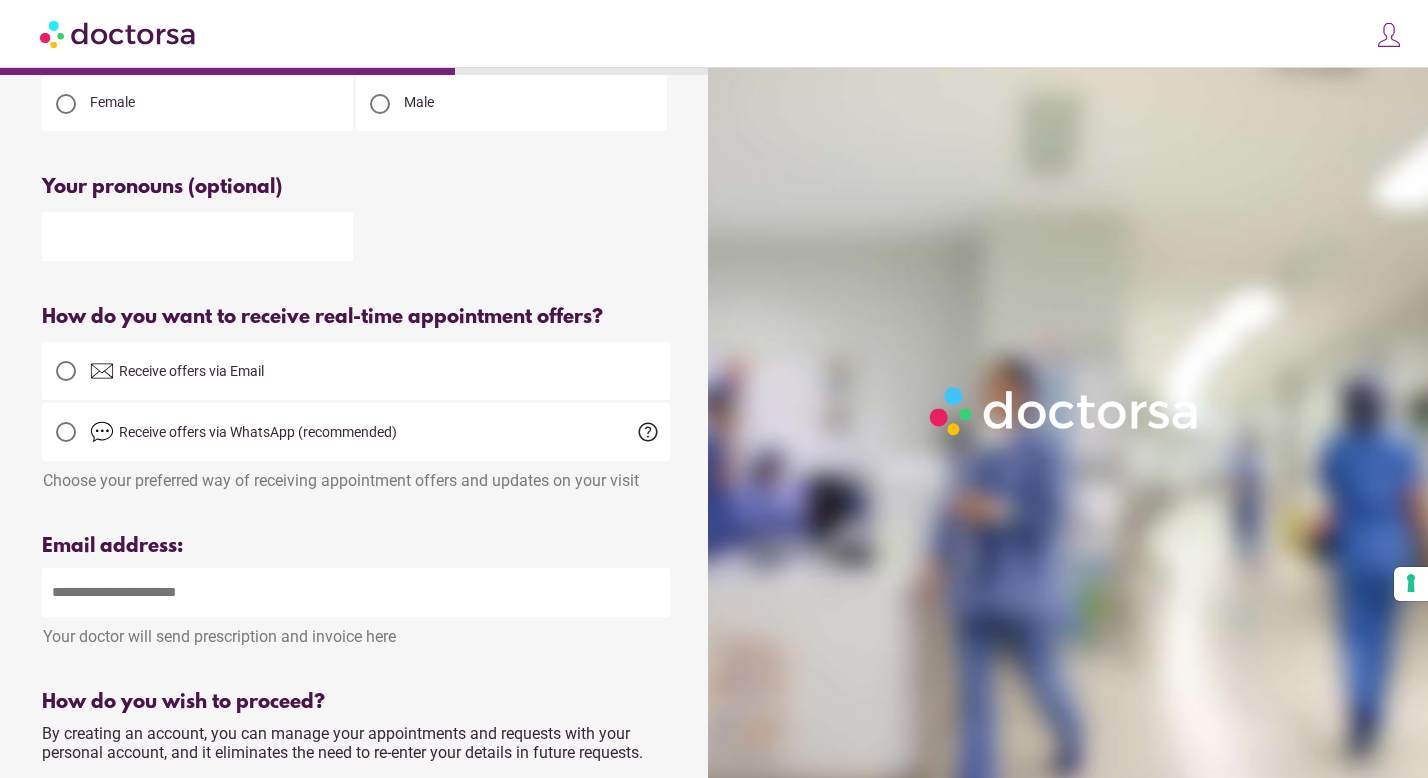 click on "Receive offers via Email" at bounding box center [380, 371] 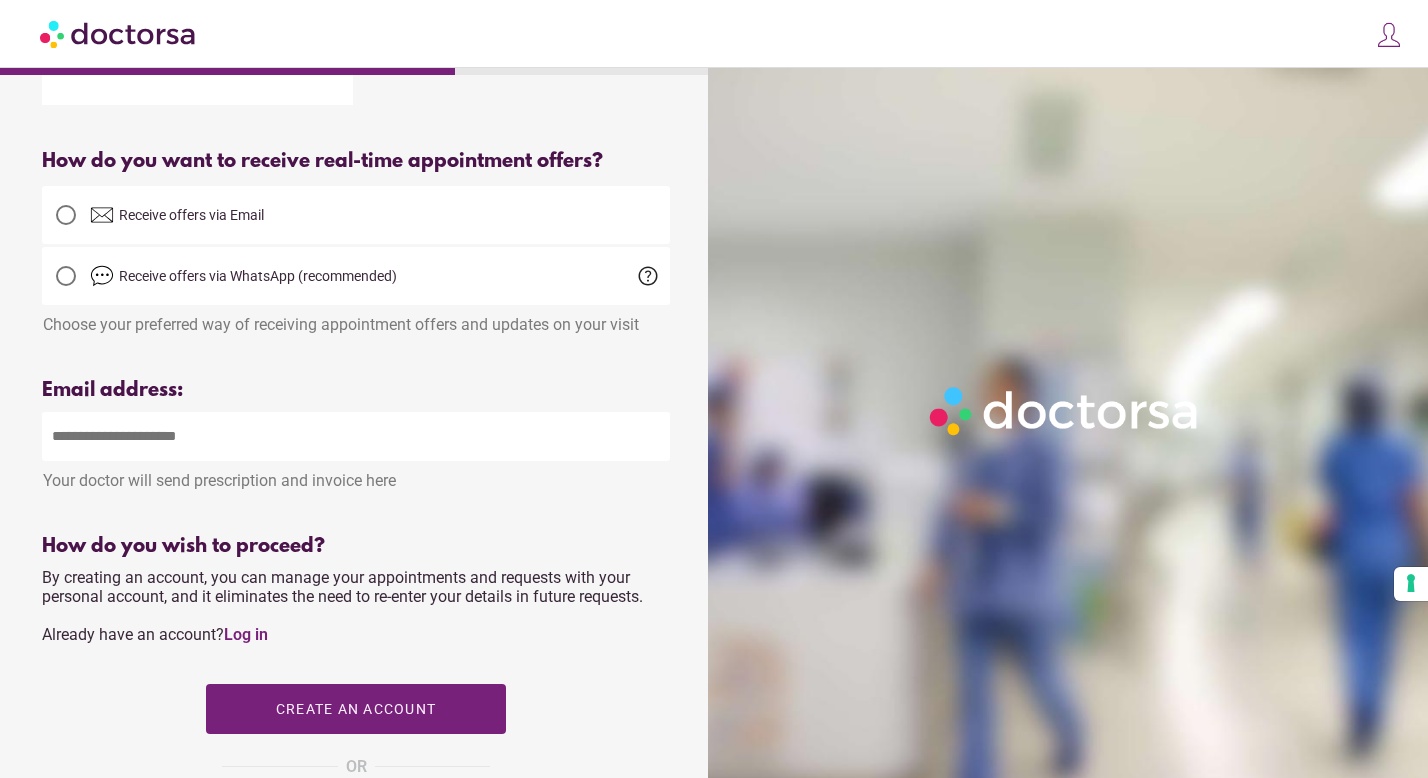 scroll, scrollTop: 464, scrollLeft: 0, axis: vertical 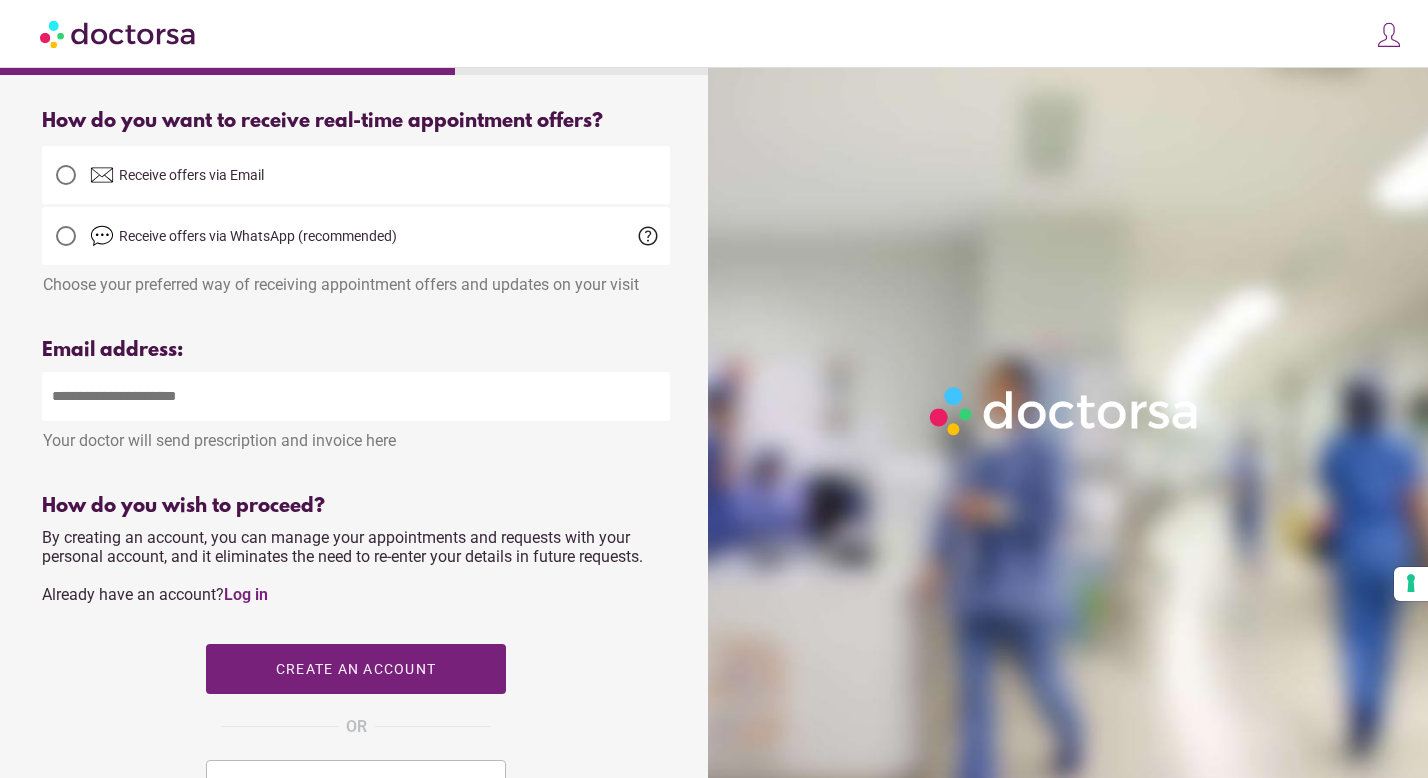 click at bounding box center [356, 396] 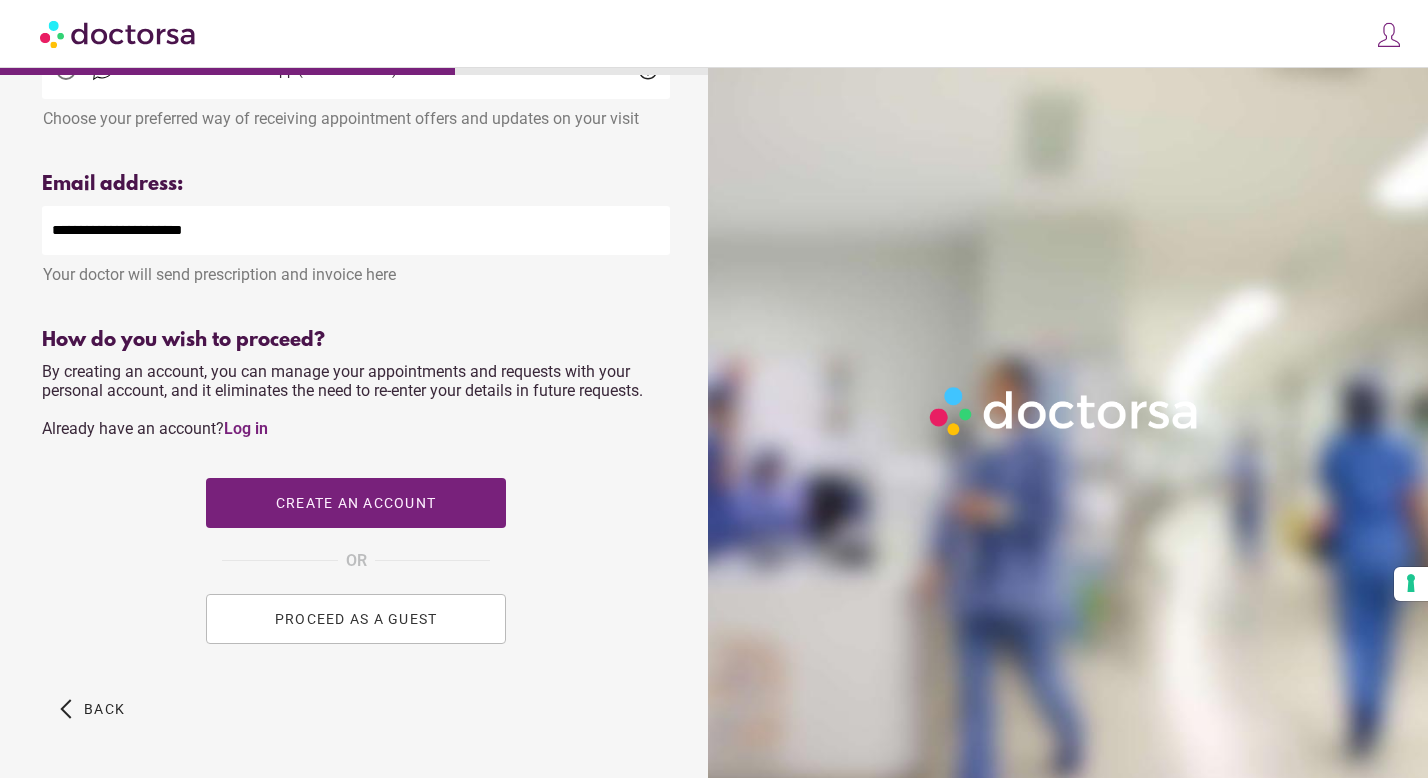 scroll, scrollTop: 632, scrollLeft: 0, axis: vertical 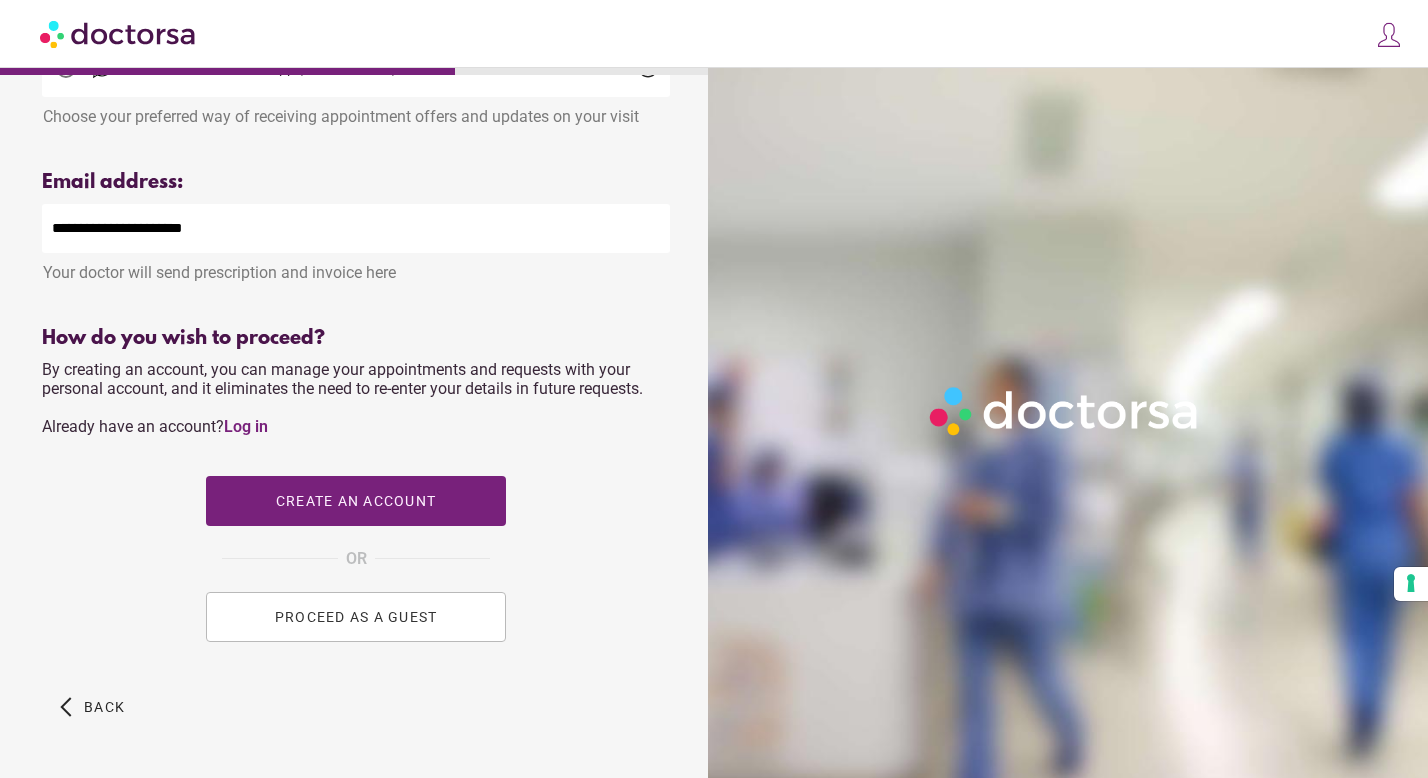 type on "**********" 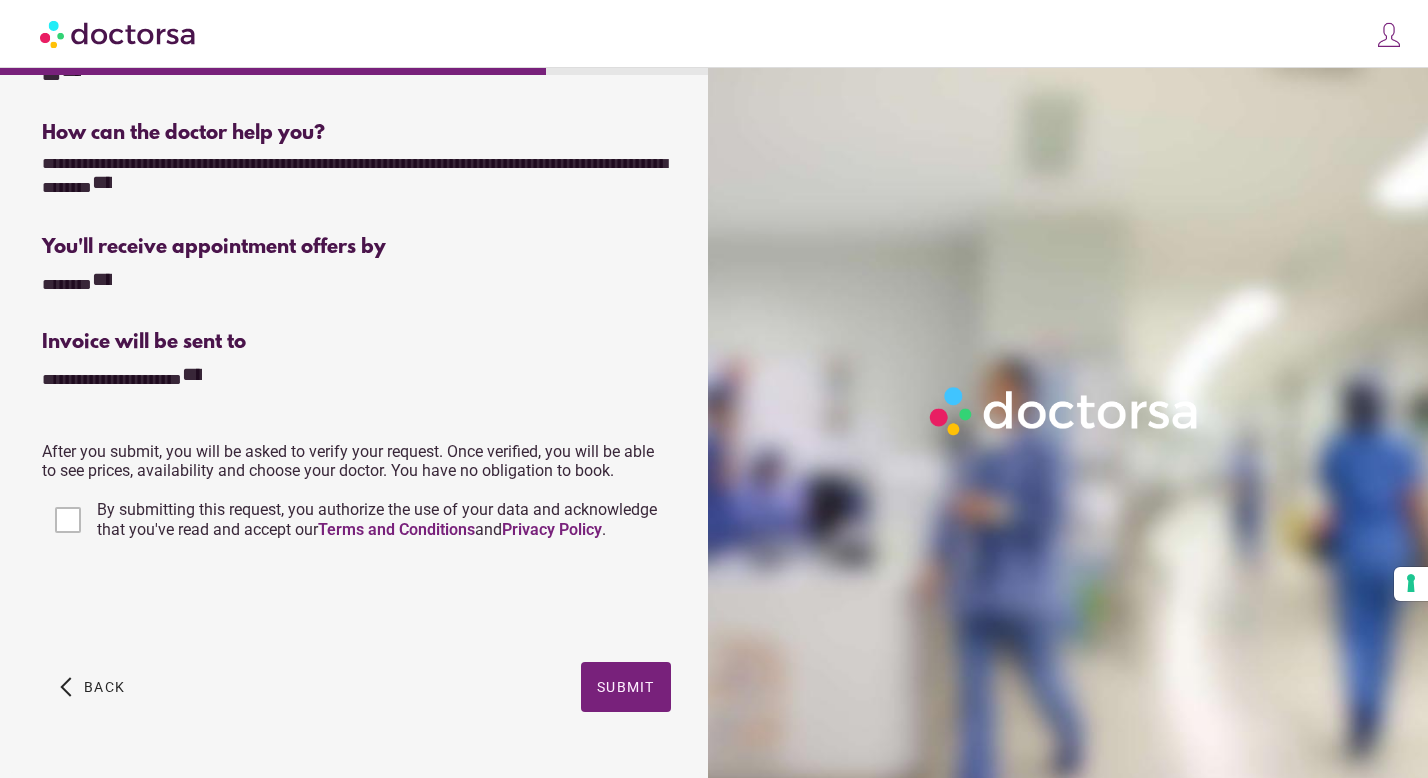 scroll, scrollTop: 363, scrollLeft: 0, axis: vertical 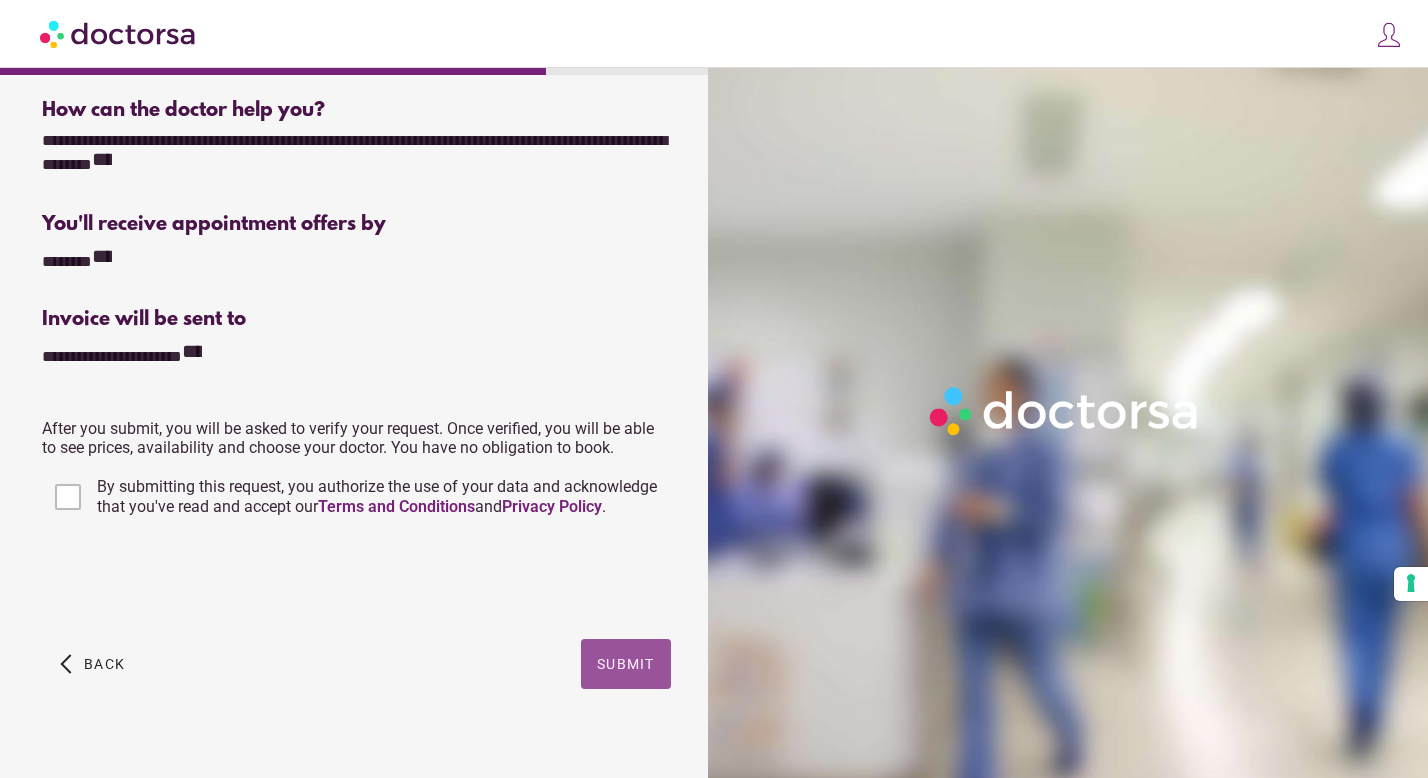 click at bounding box center (626, 664) 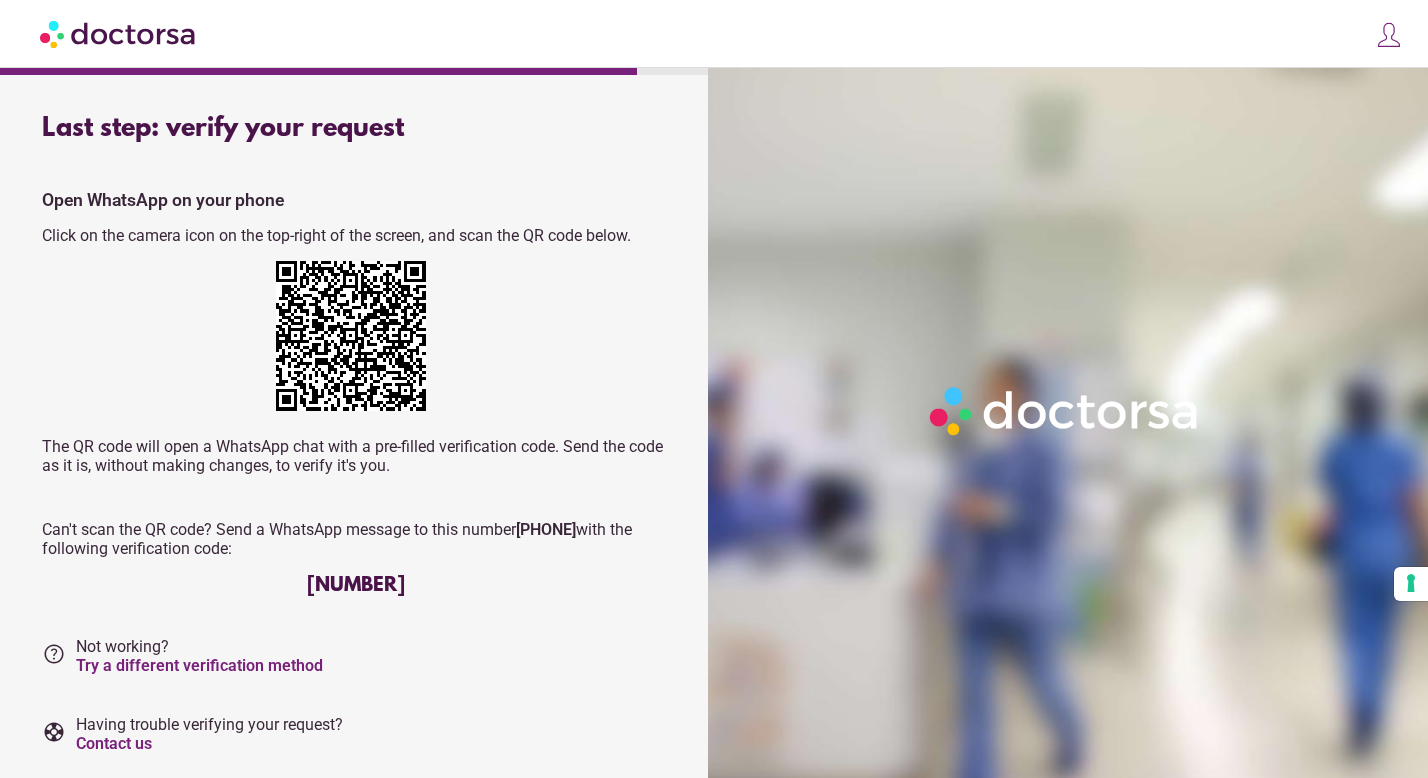 scroll, scrollTop: 0, scrollLeft: 0, axis: both 